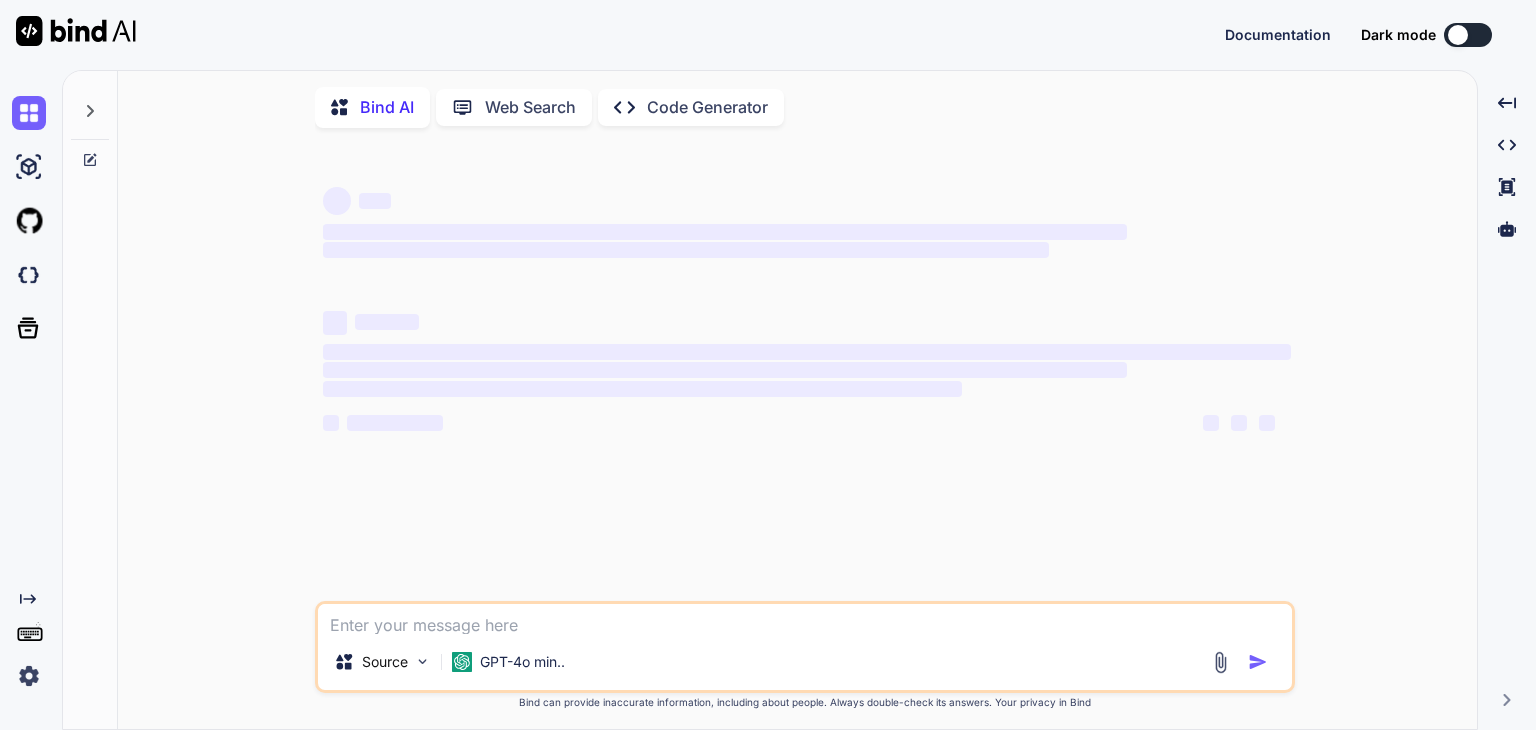 scroll, scrollTop: 0, scrollLeft: 0, axis: both 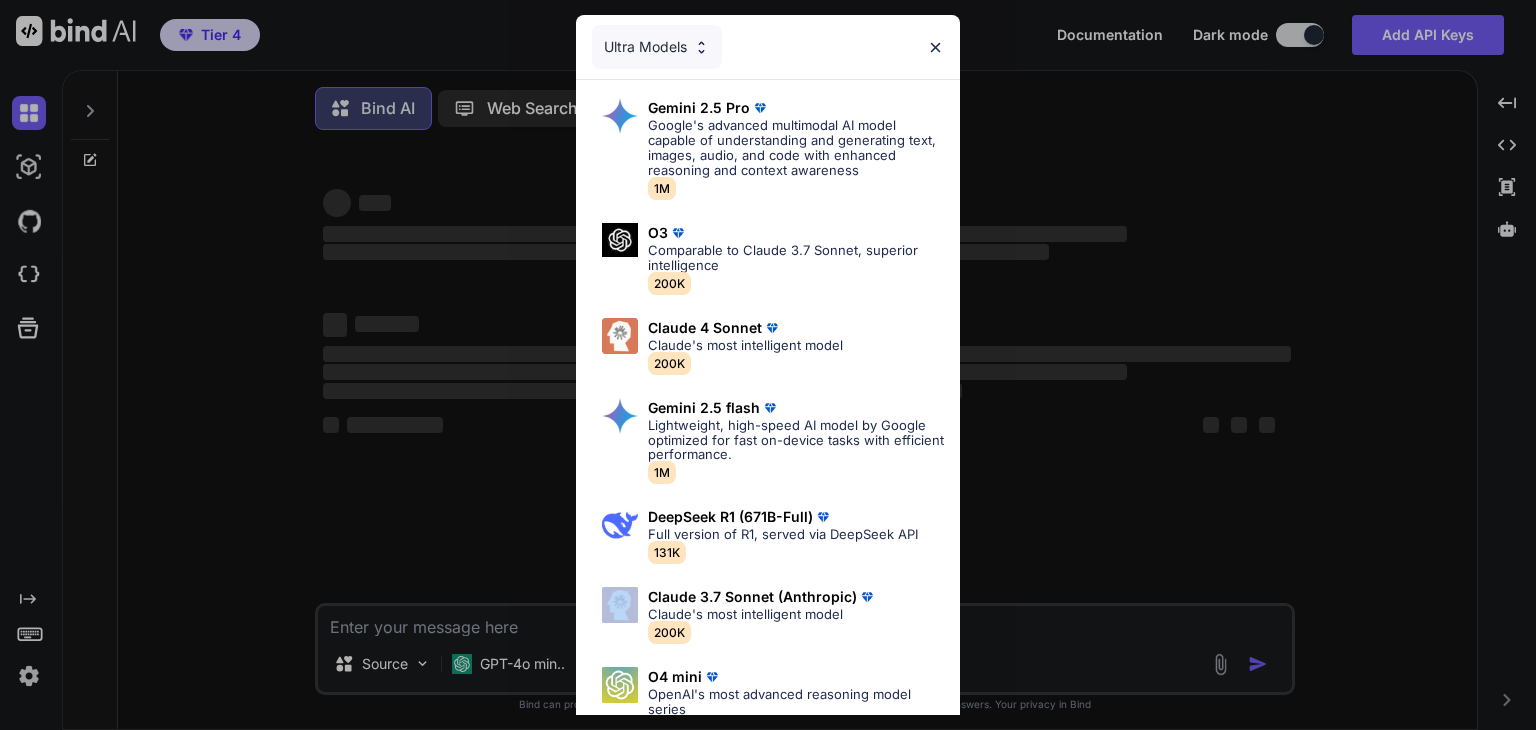 click on "Ultra Models Gemini 2.5 Pro Google's advanced multimodal AI model capable of understanding and generating text, images, audio, and code with enhanced reasoning and context awareness 1M O3 Comparable to Claude 3.7 Sonnet, superior intelligence 200K Claude 4 Sonnet Claude's most intelligent model 200K Gemini 2.5 flash Lightweight, high-speed AI model by Google optimized for fast on-device tasks with efficient performance. 1M DeepSeek R1 (671B-Full) Full version of R1, served via DeepSeek API 131K Claude 3.7 Sonnet (Anthropic) Claude's most intelligent model 200K O4 mini OpenAI's most advanced reasoning model series 200K DeepSeek R1 (70B-Distill US Hosted) Reasoning at 1000 tokens/second, beats GPT-o1 & Claude 3.5 Sonnet 128k" at bounding box center (768, 365) 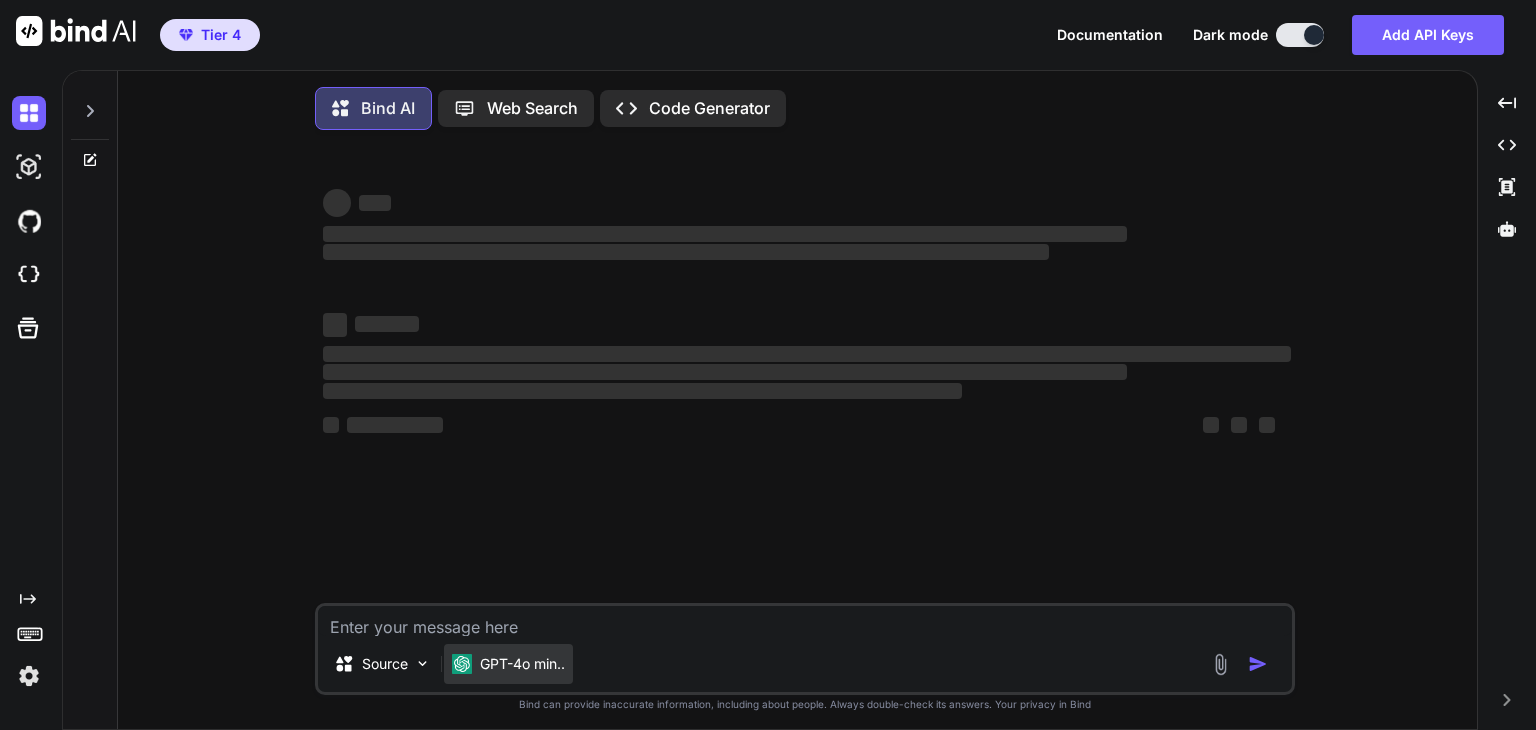 click on "GPT-4o min.." at bounding box center [508, 664] 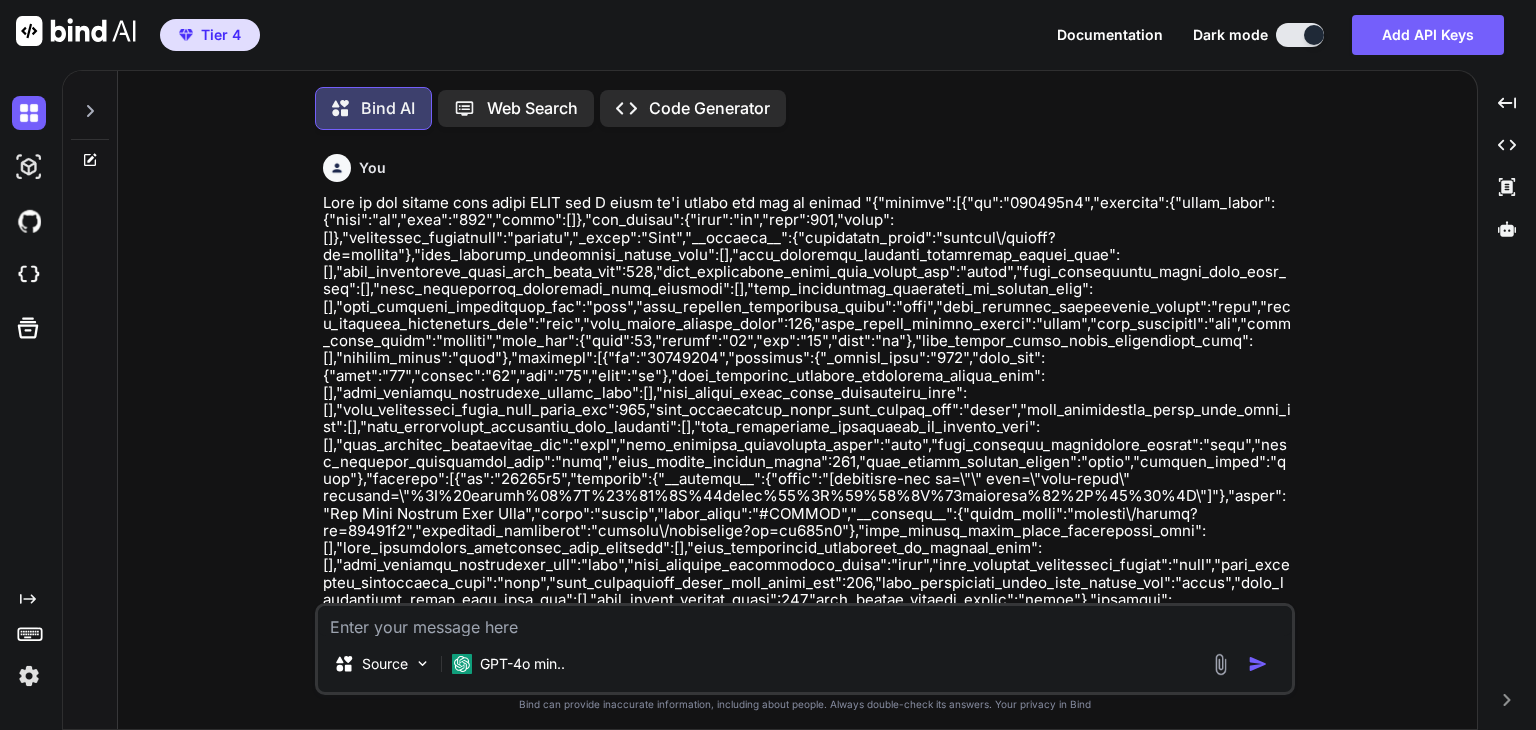 scroll, scrollTop: 2704, scrollLeft: 0, axis: vertical 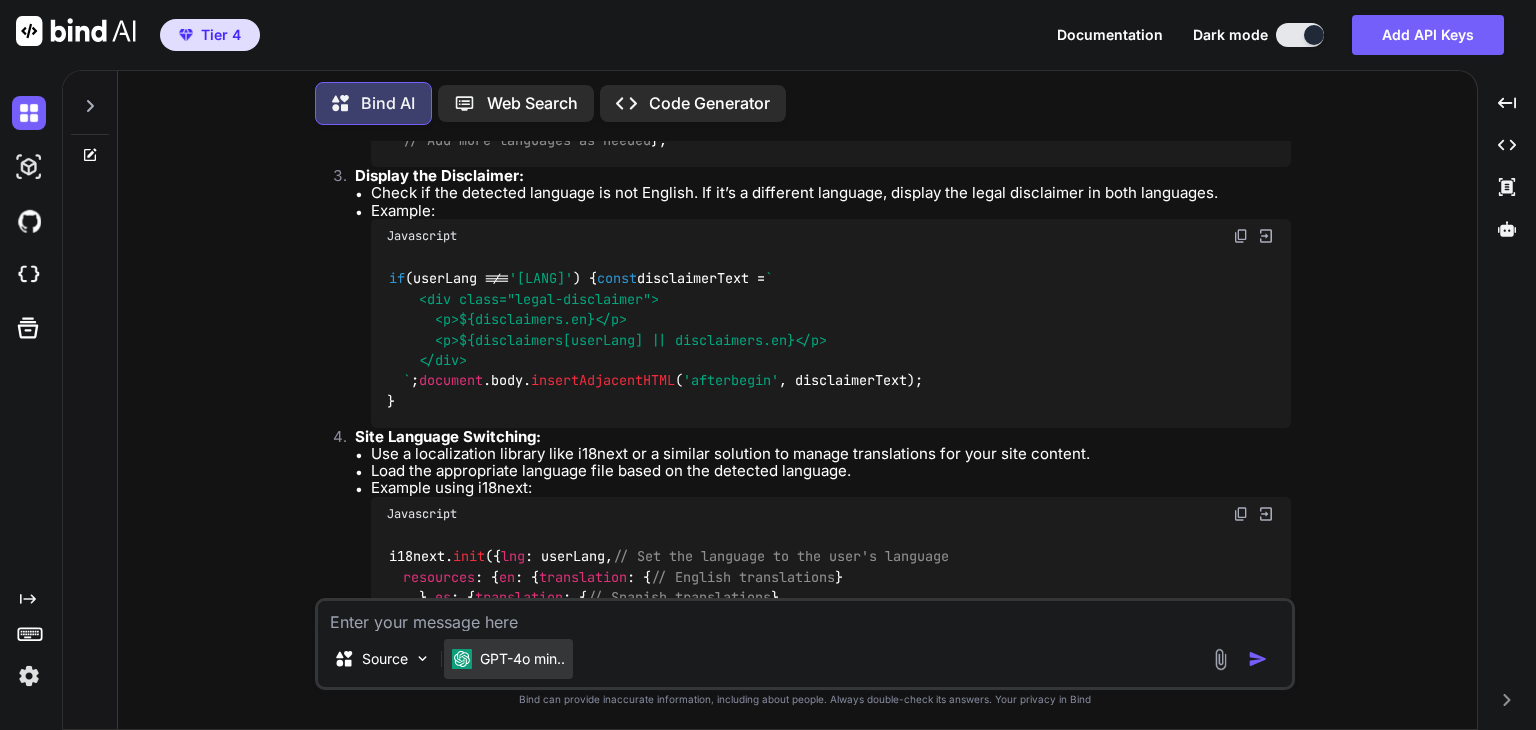 click on "GPT-4o min.." at bounding box center [522, 659] 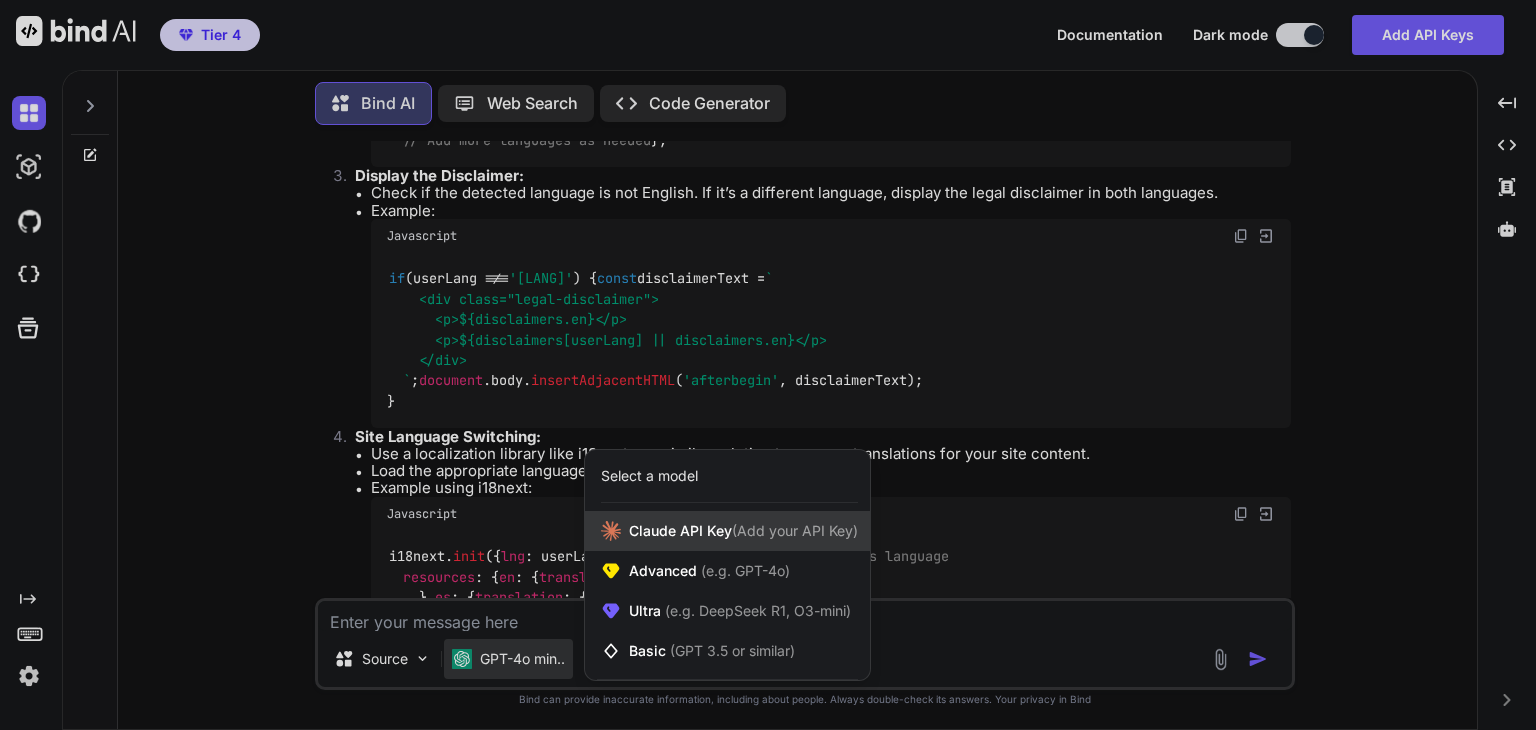 click on "Claude API Key  (Add your API Key)" at bounding box center (743, 531) 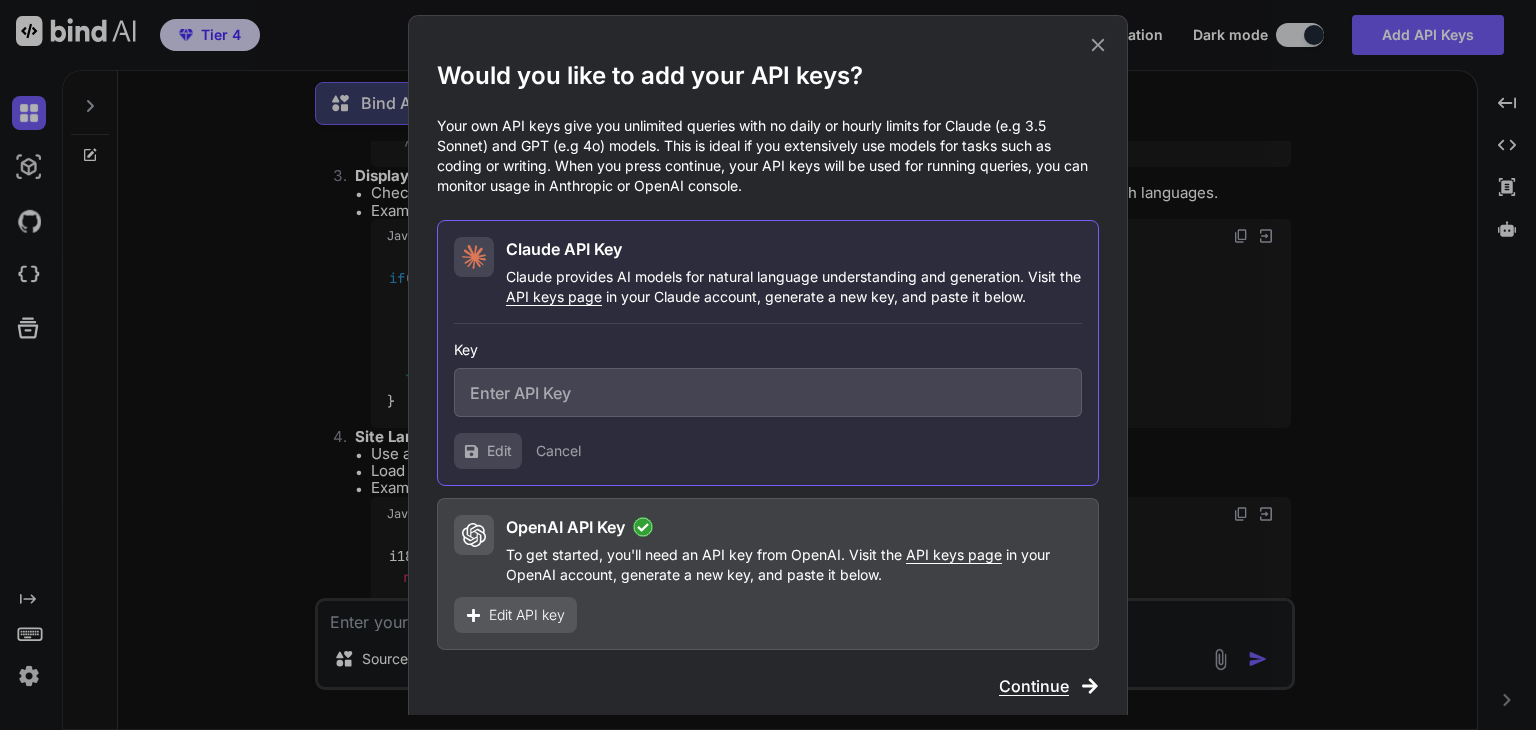 type on "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" 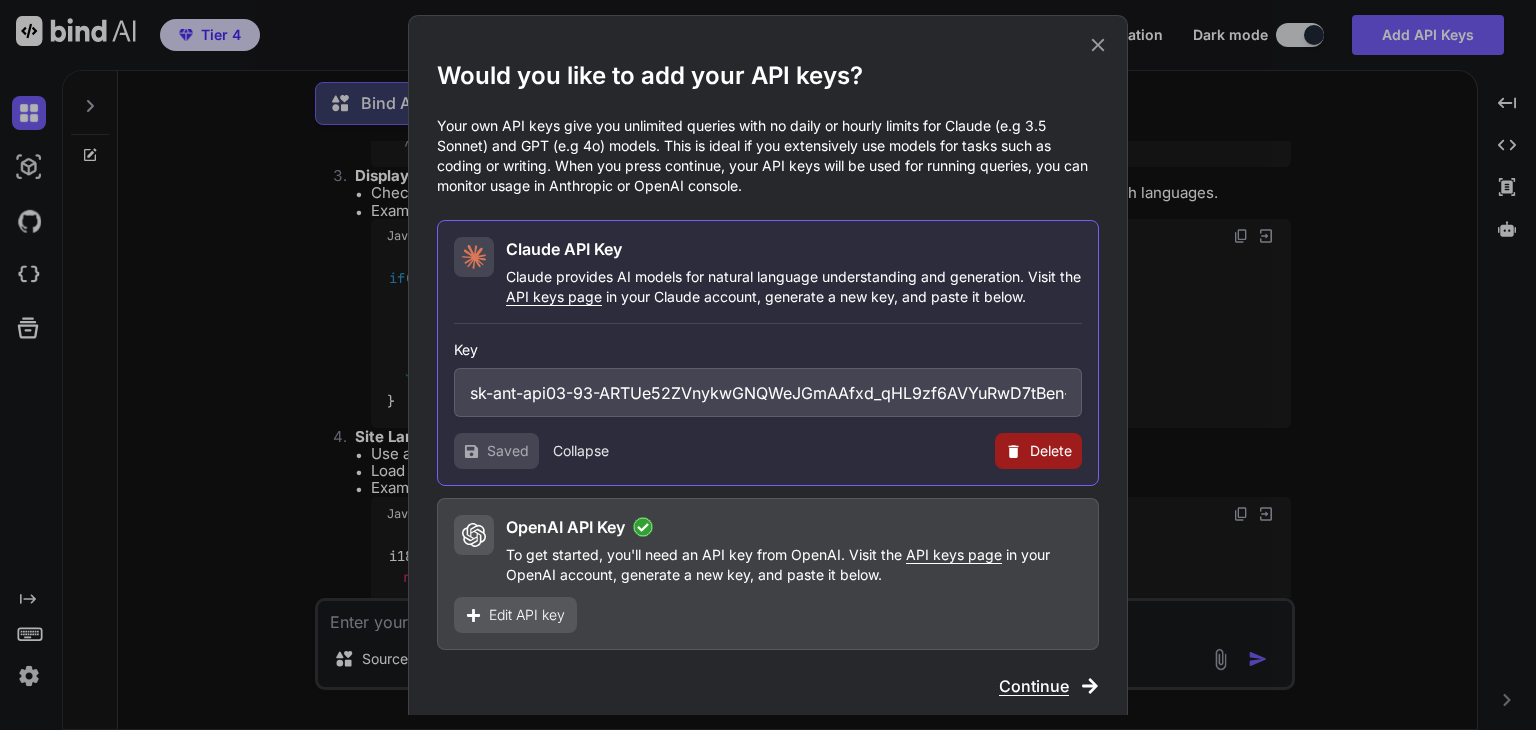 click on "Continue" at bounding box center (1034, 686) 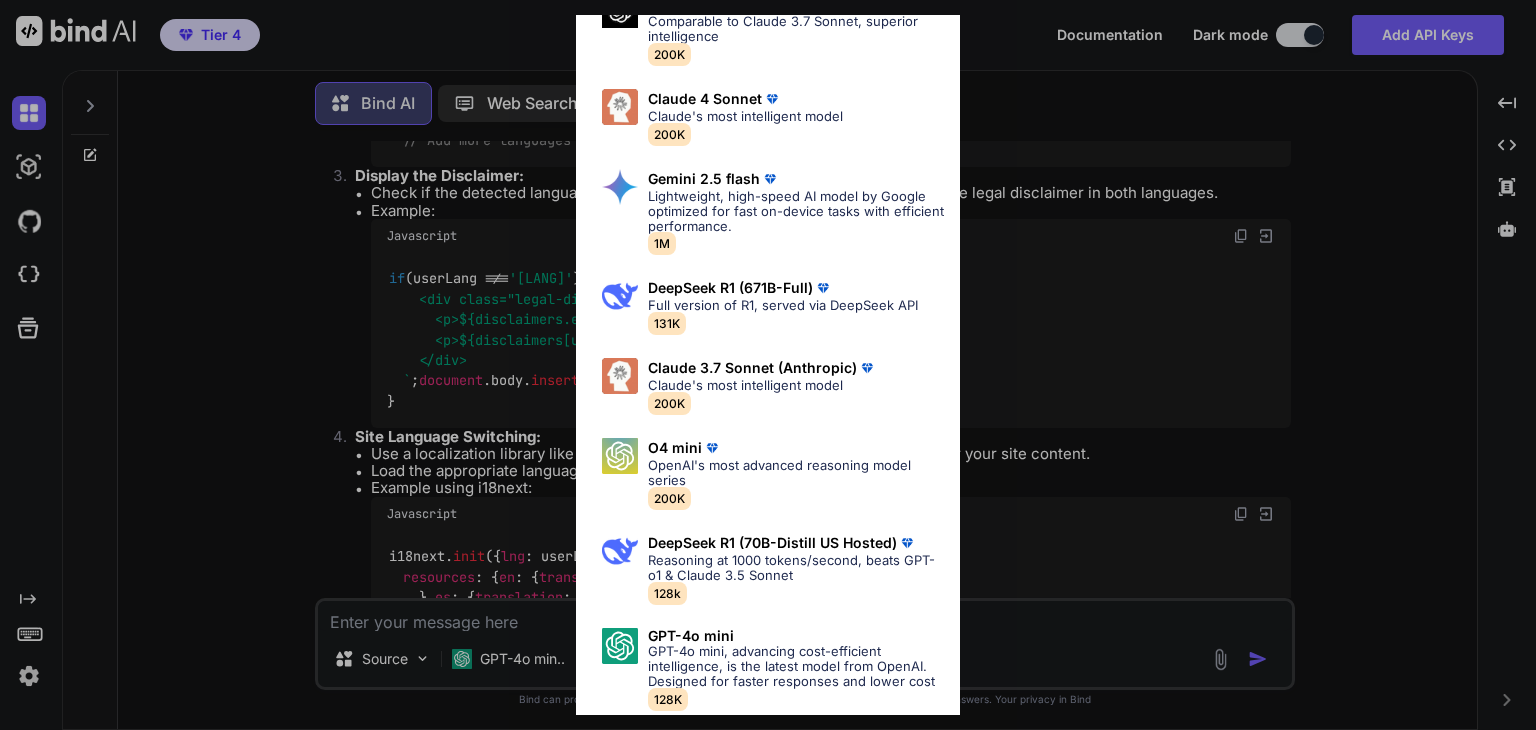 scroll, scrollTop: 800, scrollLeft: 0, axis: vertical 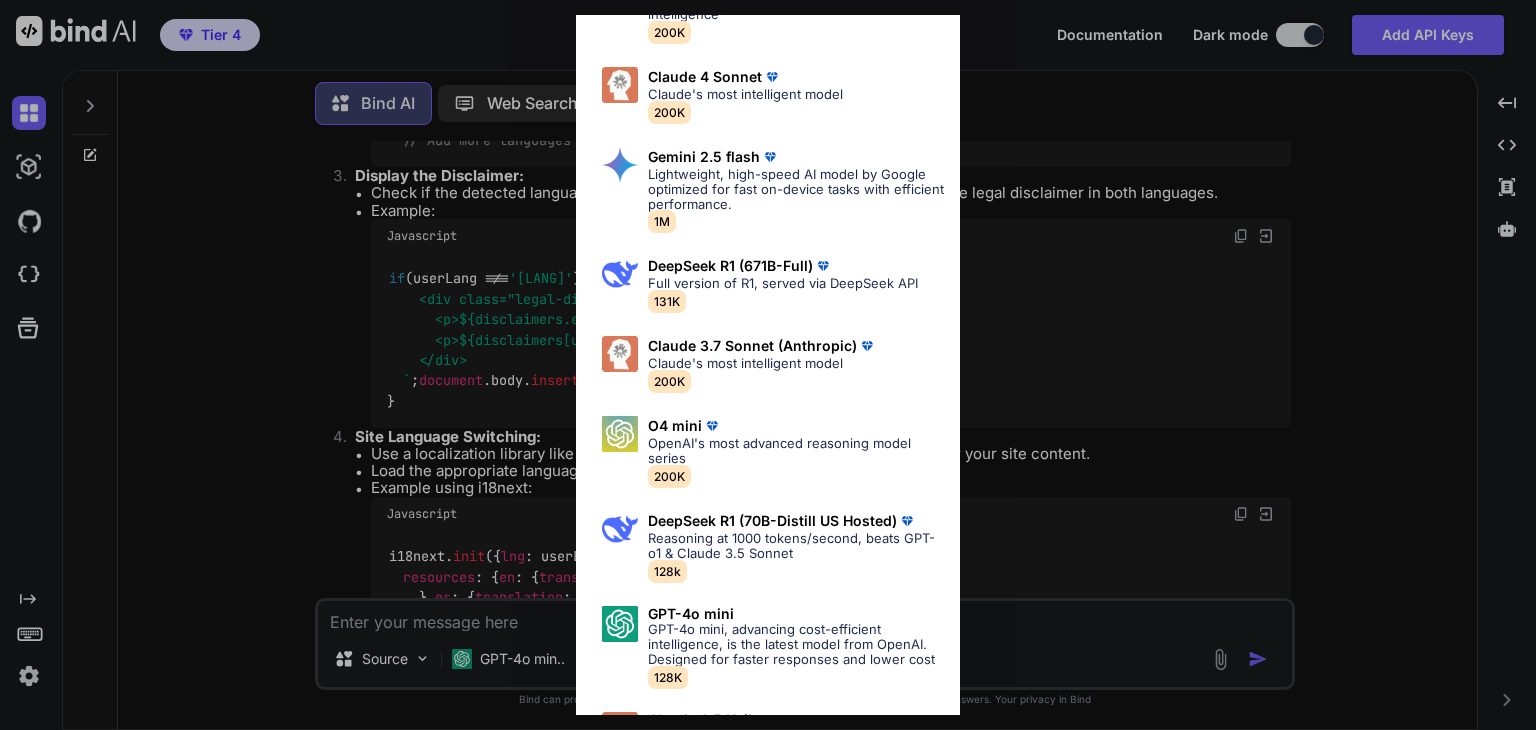 click on "All GPT-4.1 GPT-4.1 is an advanced AI language model by OpenAI, offering improved reasoning, speed, and support for longer context compared to its predecessors. 100K Gemini 2.0 flash A next-generation multimodal model optimized for speed, multimodal reasoning, and agentic experiences. 1M Codestral 25.01 State-of-the-art Mistral model trained specifically for code tasks 256K GPT-4o OpenAI's new AI model that understands multiple forms of input (text, voice, video) for a more natural interaction 100K Claude 3.5 Sonnet Claude 3.5 Sonnet outperforms GPT-4o and Claude 3 Opus in Code Generation and Reasoning 200k Gemini 2.5 Pro Google's advanced multimodal AI model capable of understanding and generating text, images, audio, and code with enhanced reasoning and context awareness 1M O3 Comparable to Claude 3.7 Sonnet, superior intelligence 200K Claude 4 Sonnet Claude's most intelligent model 200K Gemini 2.5 flash 1M DeepSeek R1 (671B-Full) Full version of R1, served via DeepSeek API 131K 200K O4 mini 200K 128k 128K" at bounding box center [768, 365] 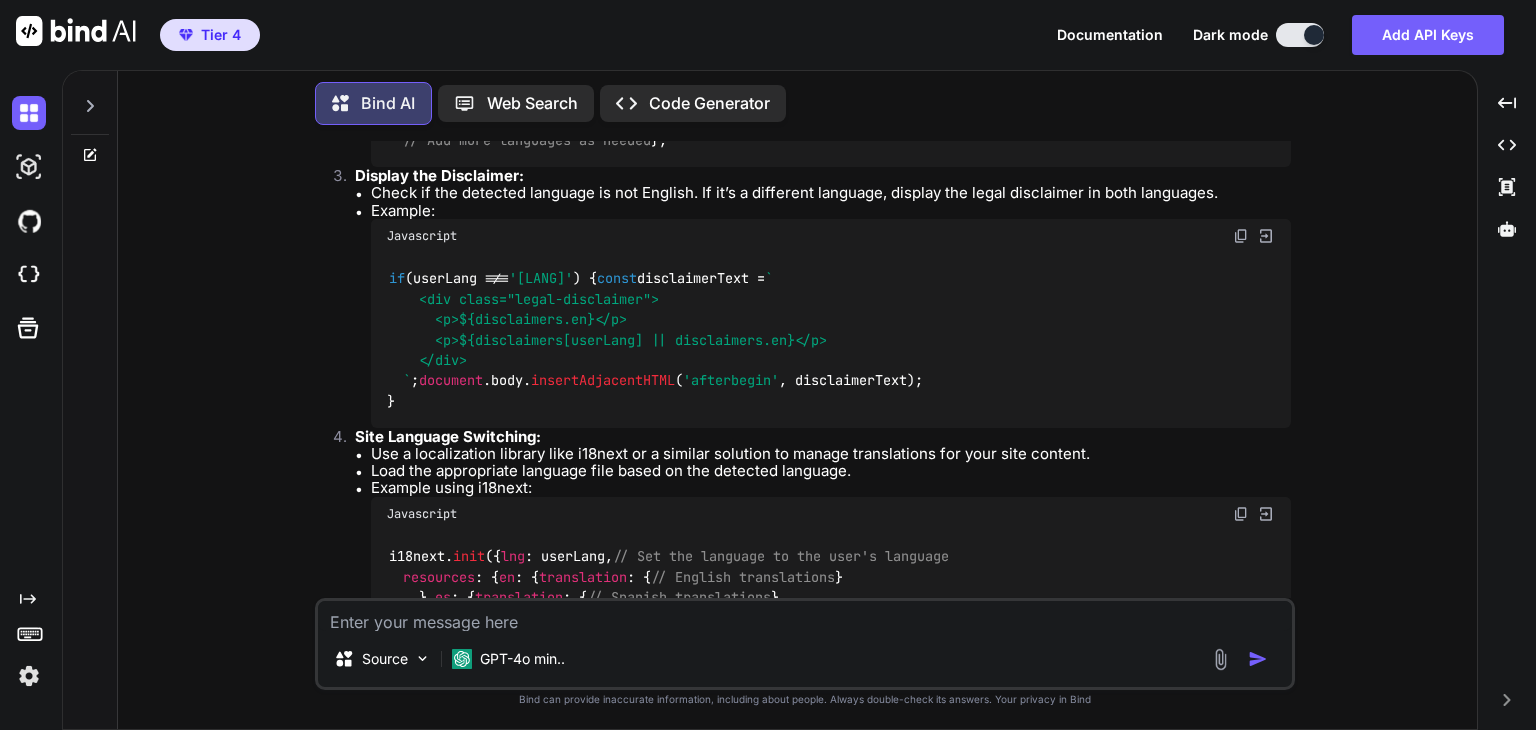 click on "GPT-4o min.." at bounding box center [522, 659] 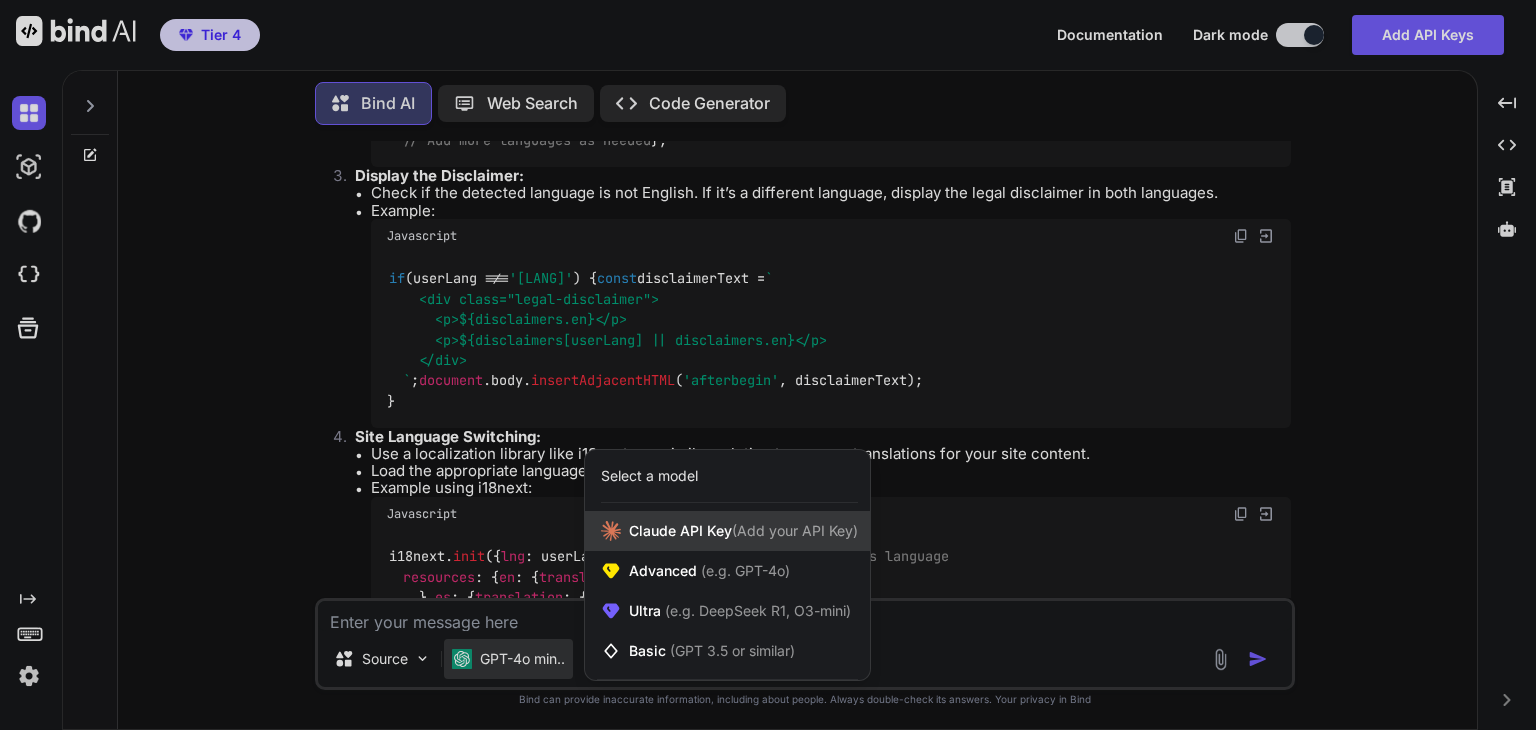 click on "Claude API Key  (Add your API Key)" at bounding box center (743, 531) 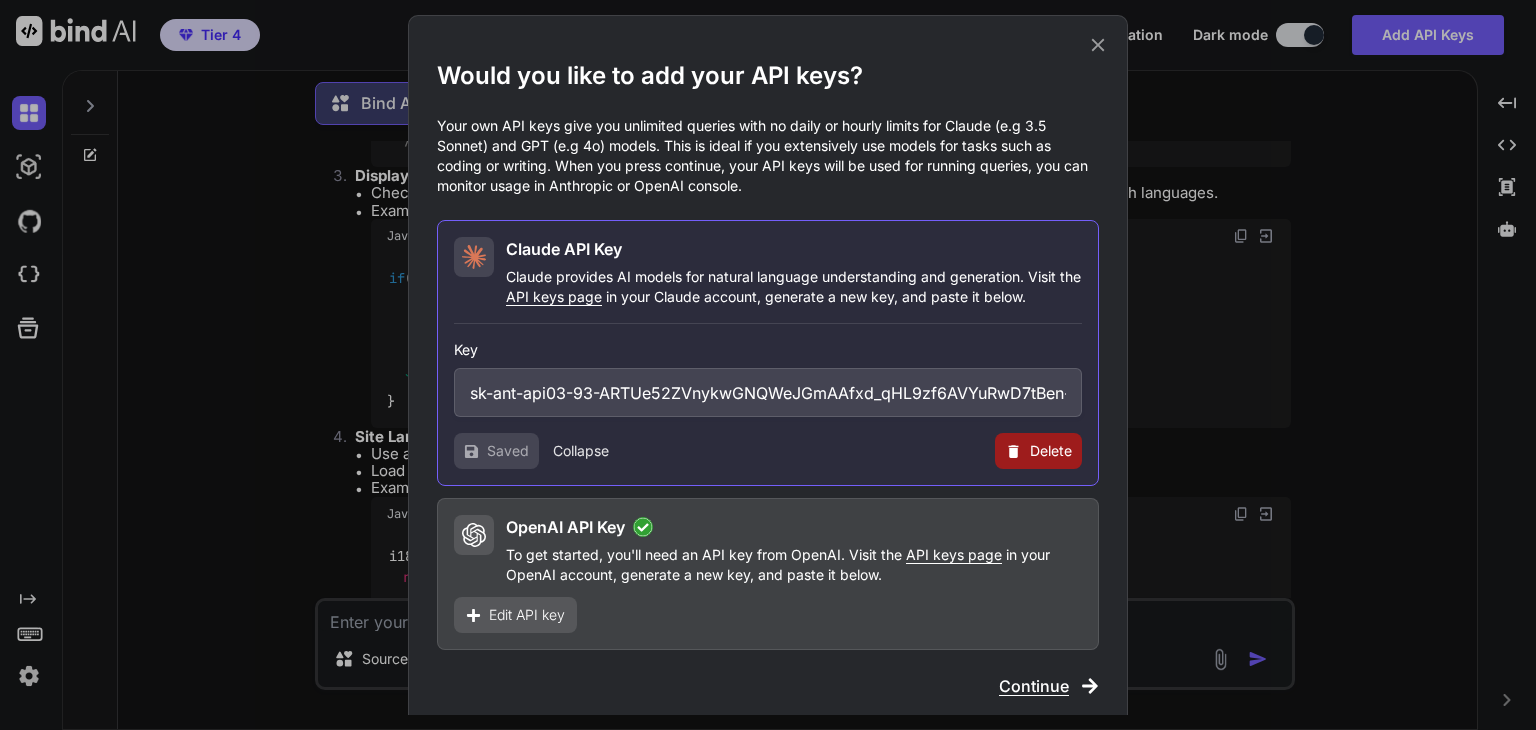 click on "Continue" at bounding box center (1034, 686) 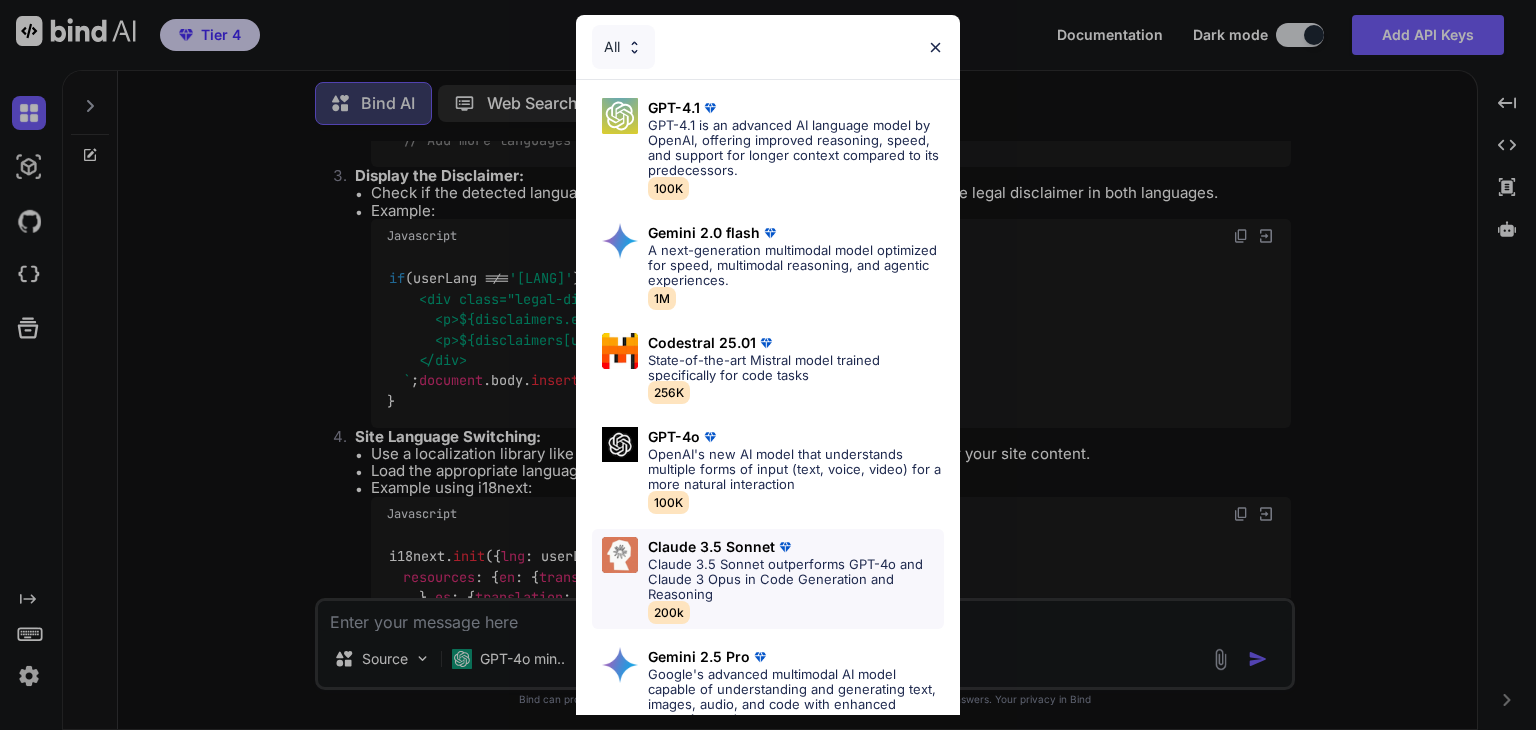 click on "Claude 3.5 Sonnet outperforms GPT-4o and Claude 3 Opus in Code Generation and Reasoning" at bounding box center [796, 579] 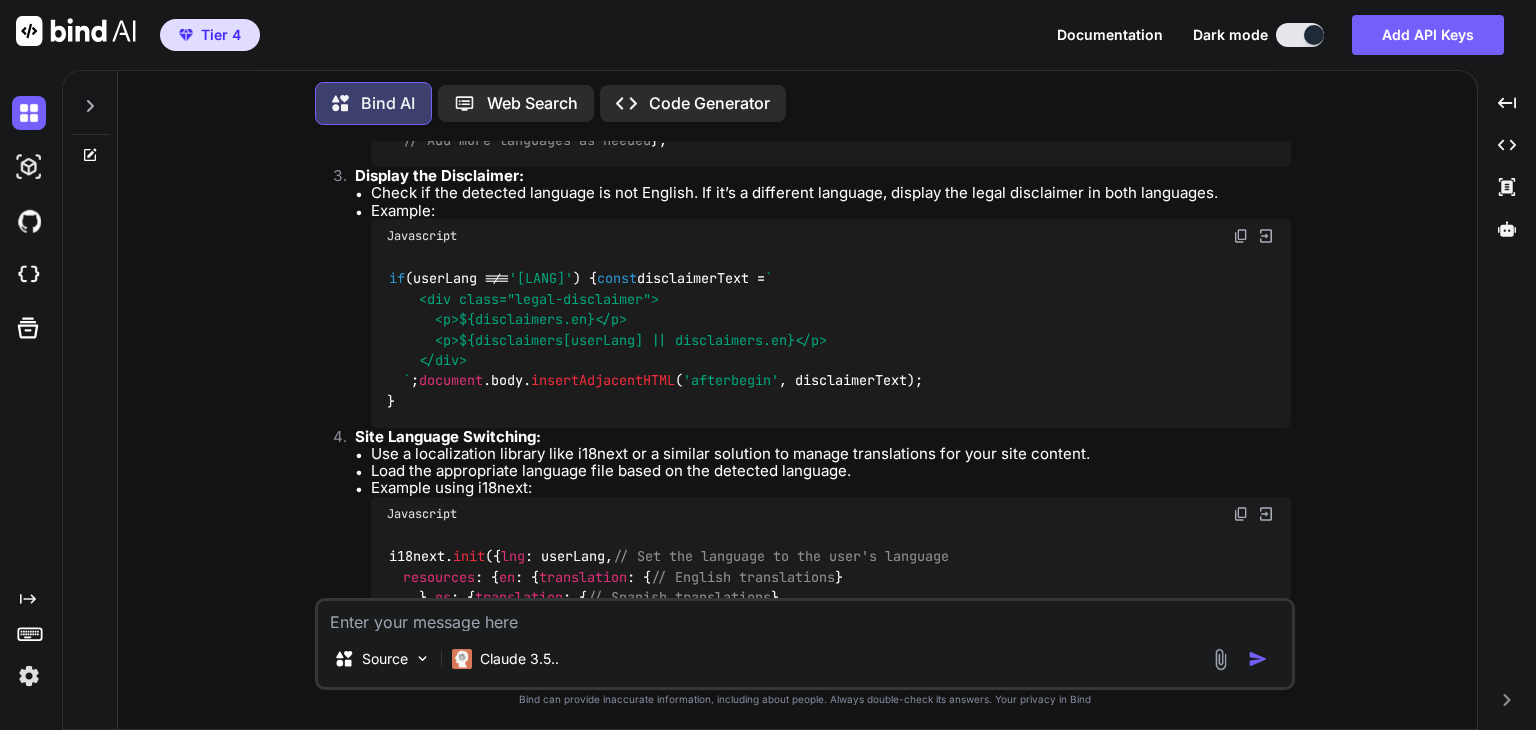 click at bounding box center [805, 616] 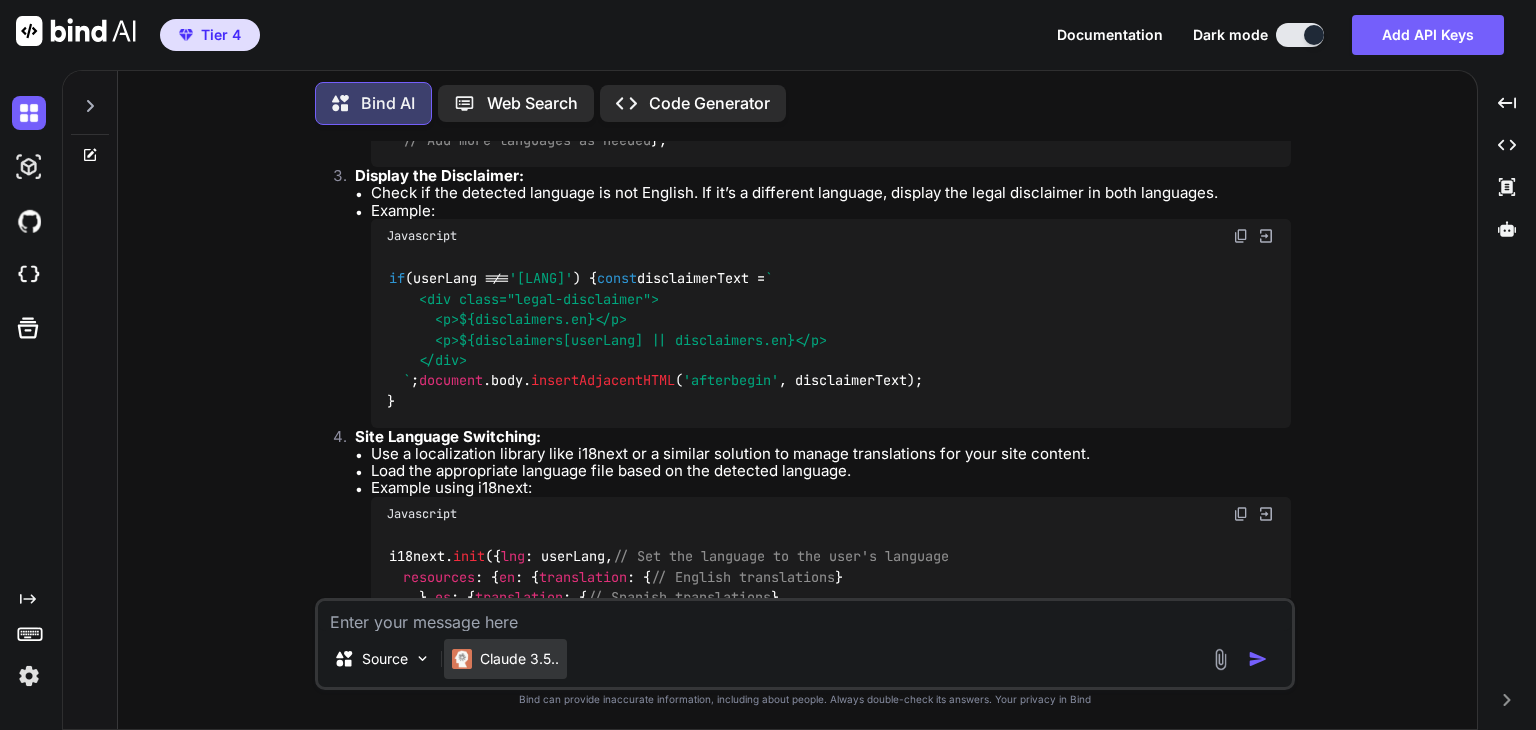click on "Claude 3.5.." at bounding box center [519, 659] 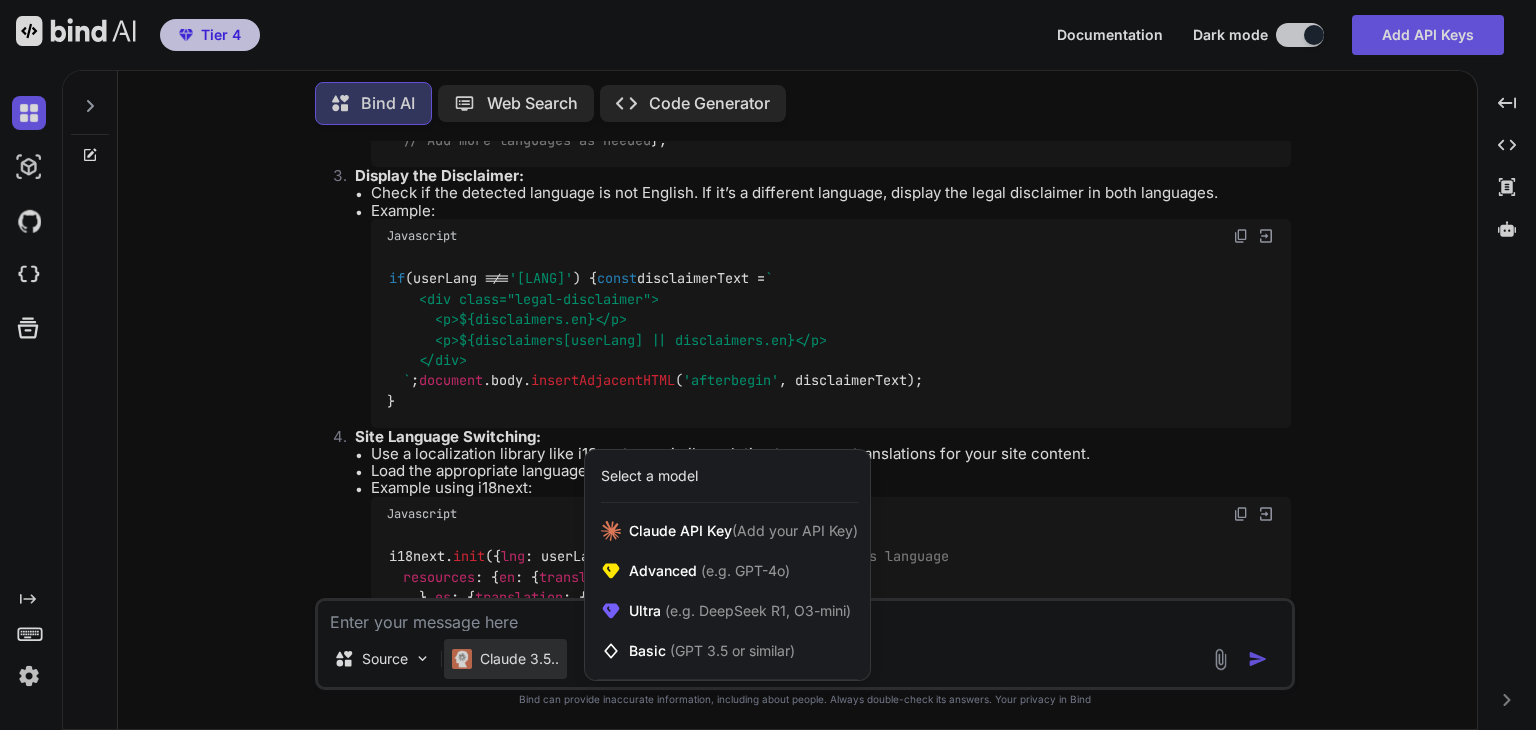 click at bounding box center (768, 365) 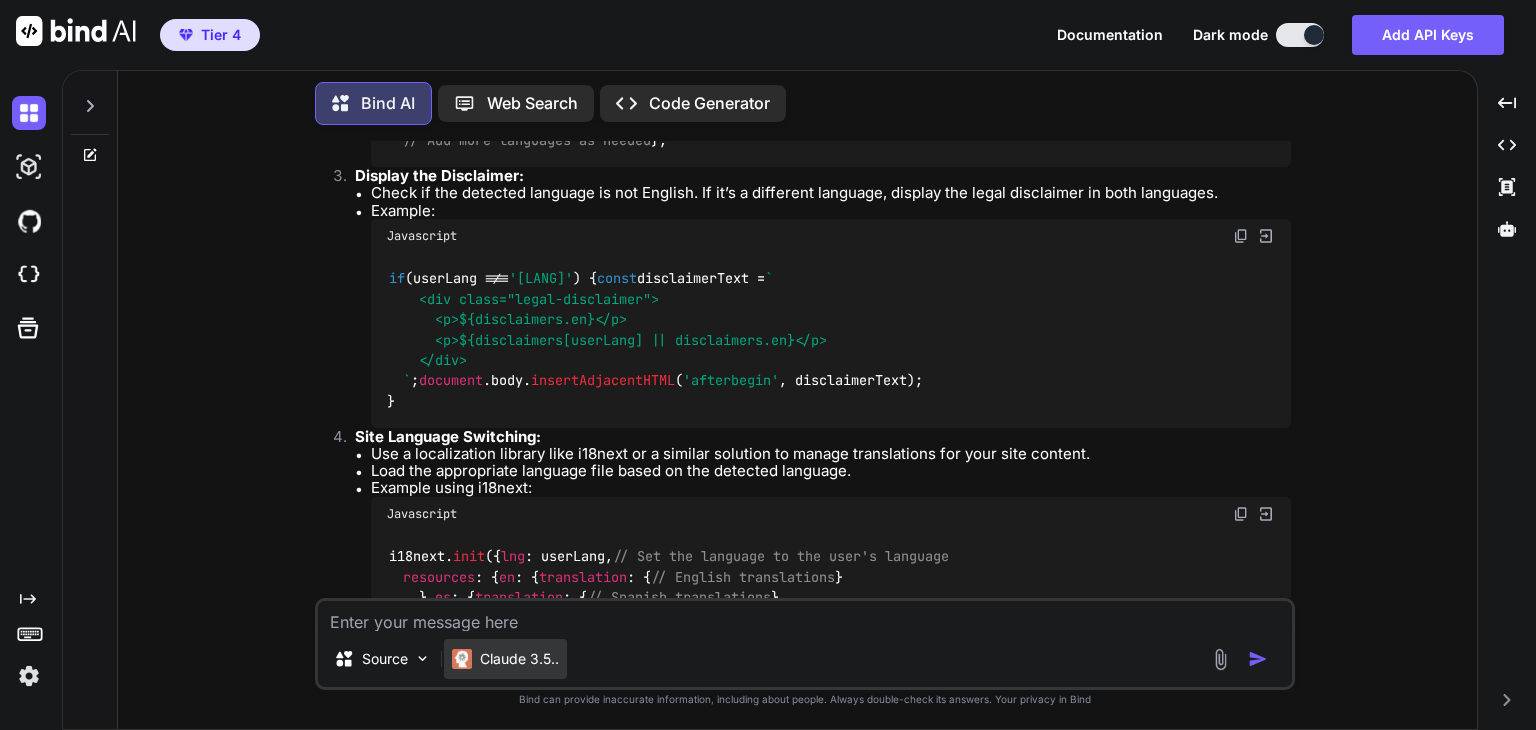 click on "Claude 3.5.." at bounding box center (519, 659) 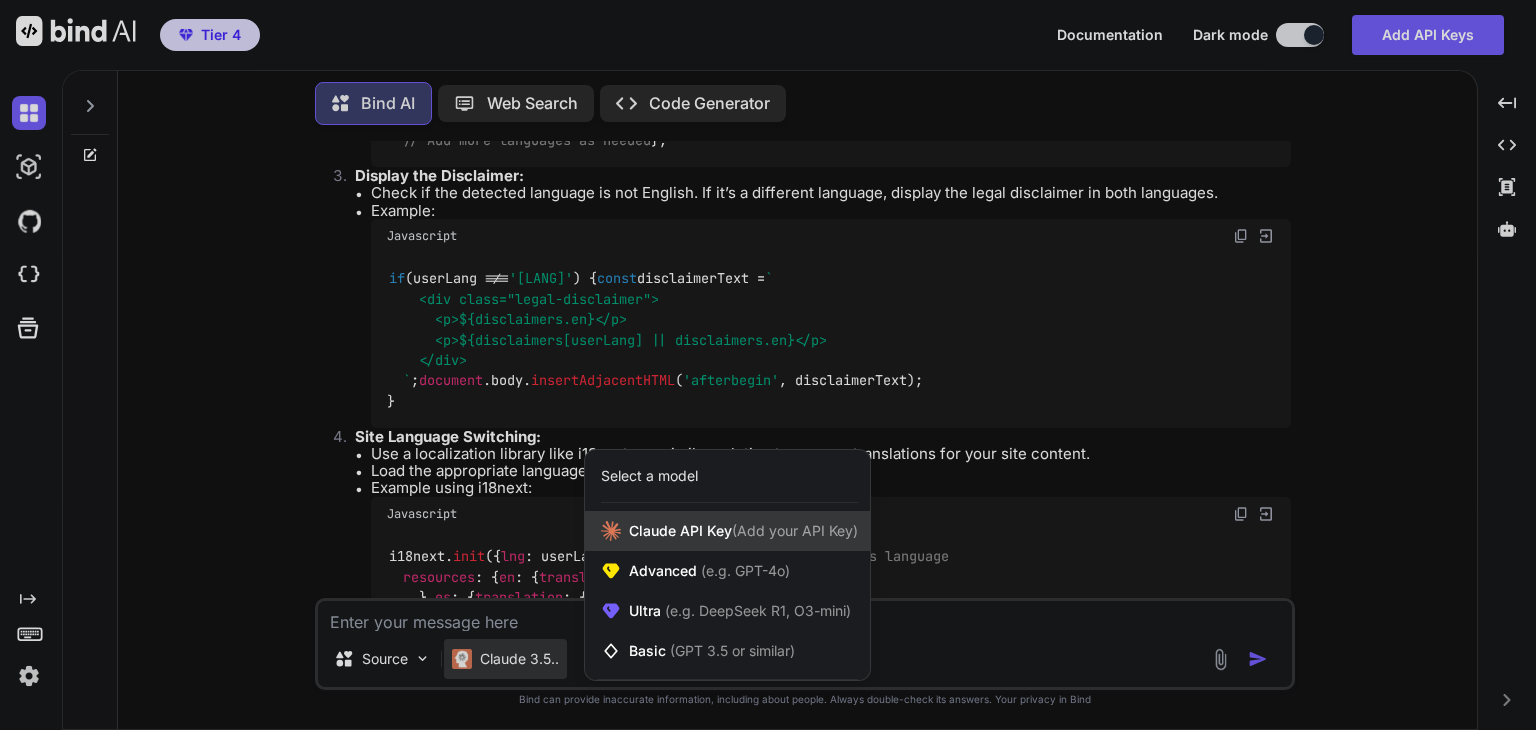 click on "Claude API Key  (Add your API Key)" at bounding box center (743, 531) 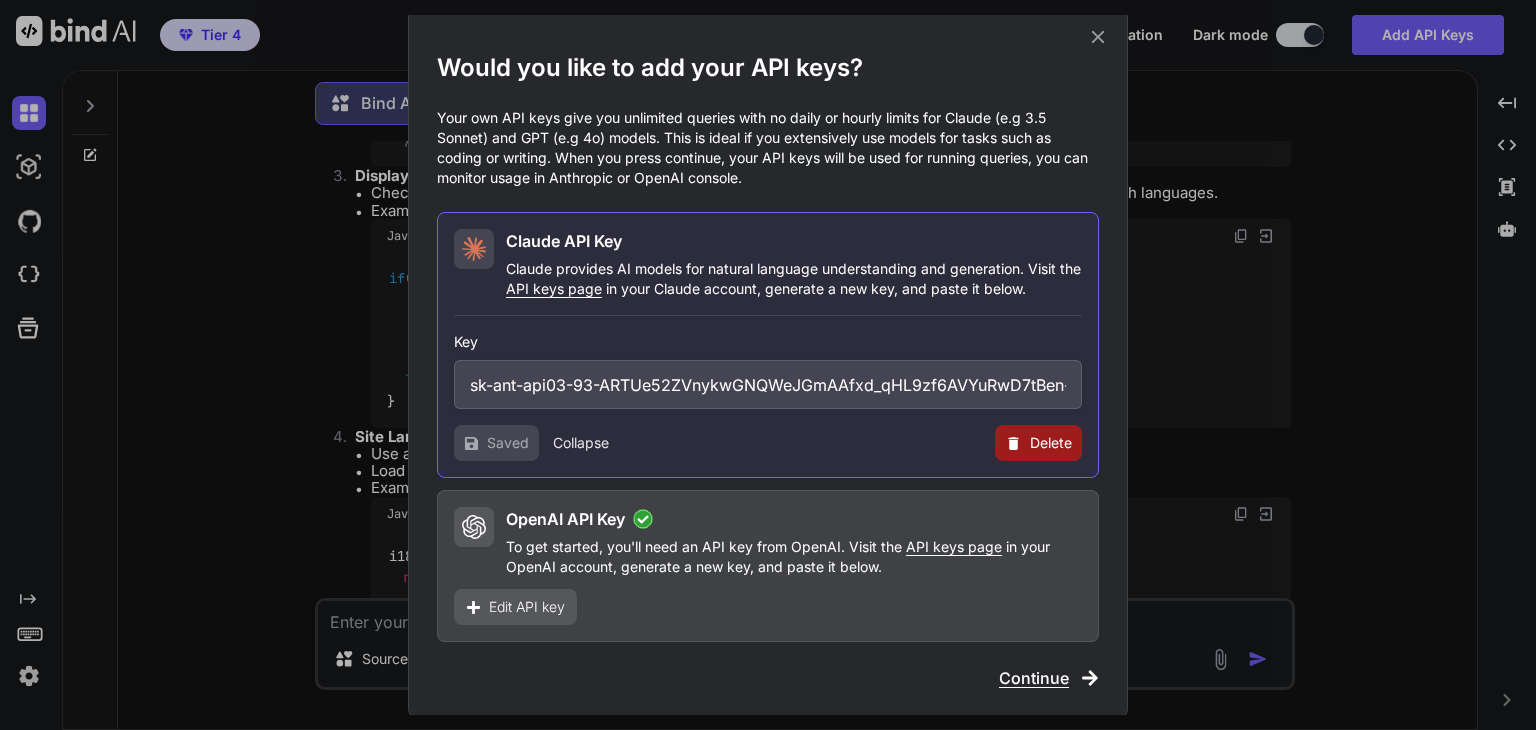 scroll, scrollTop: 10, scrollLeft: 0, axis: vertical 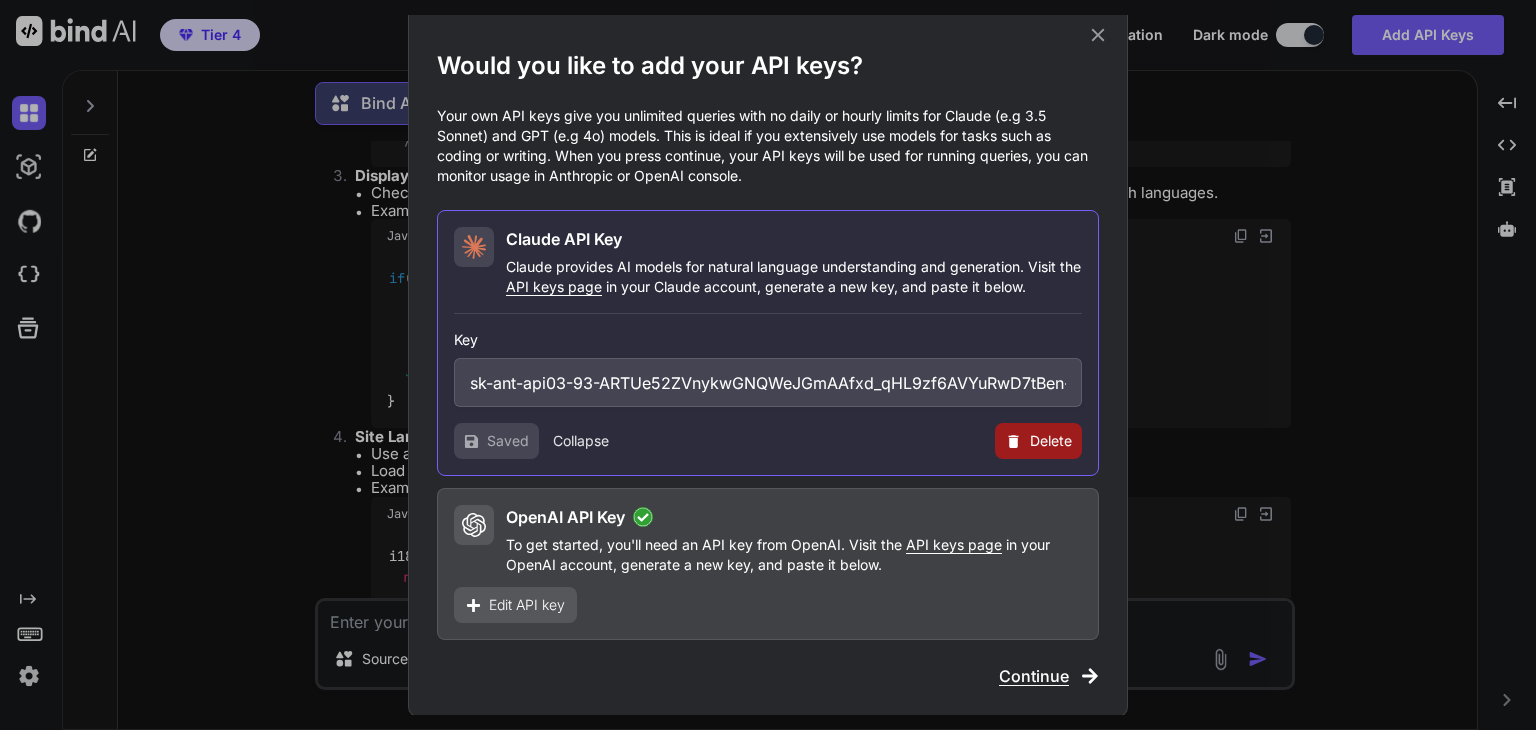 click 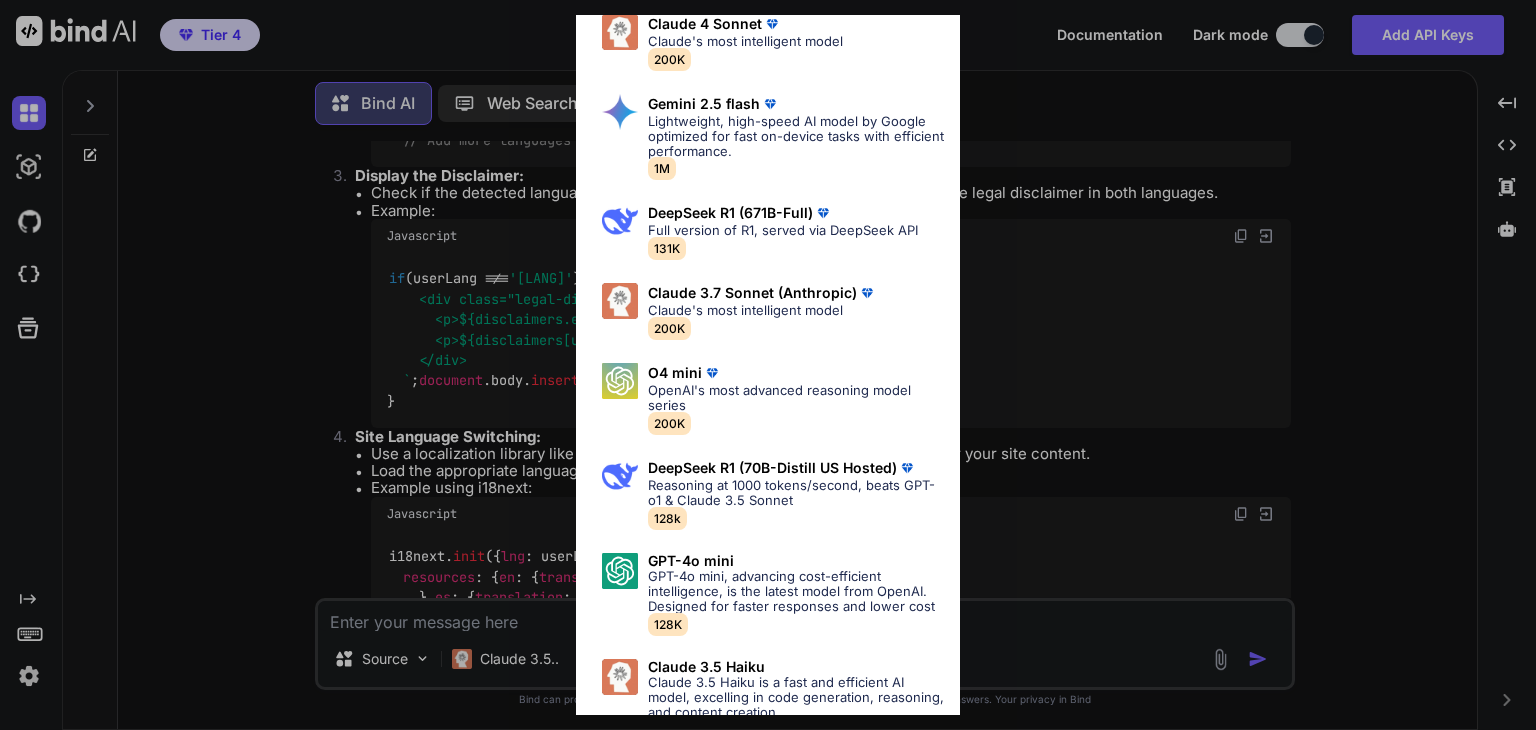 scroll, scrollTop: 880, scrollLeft: 0, axis: vertical 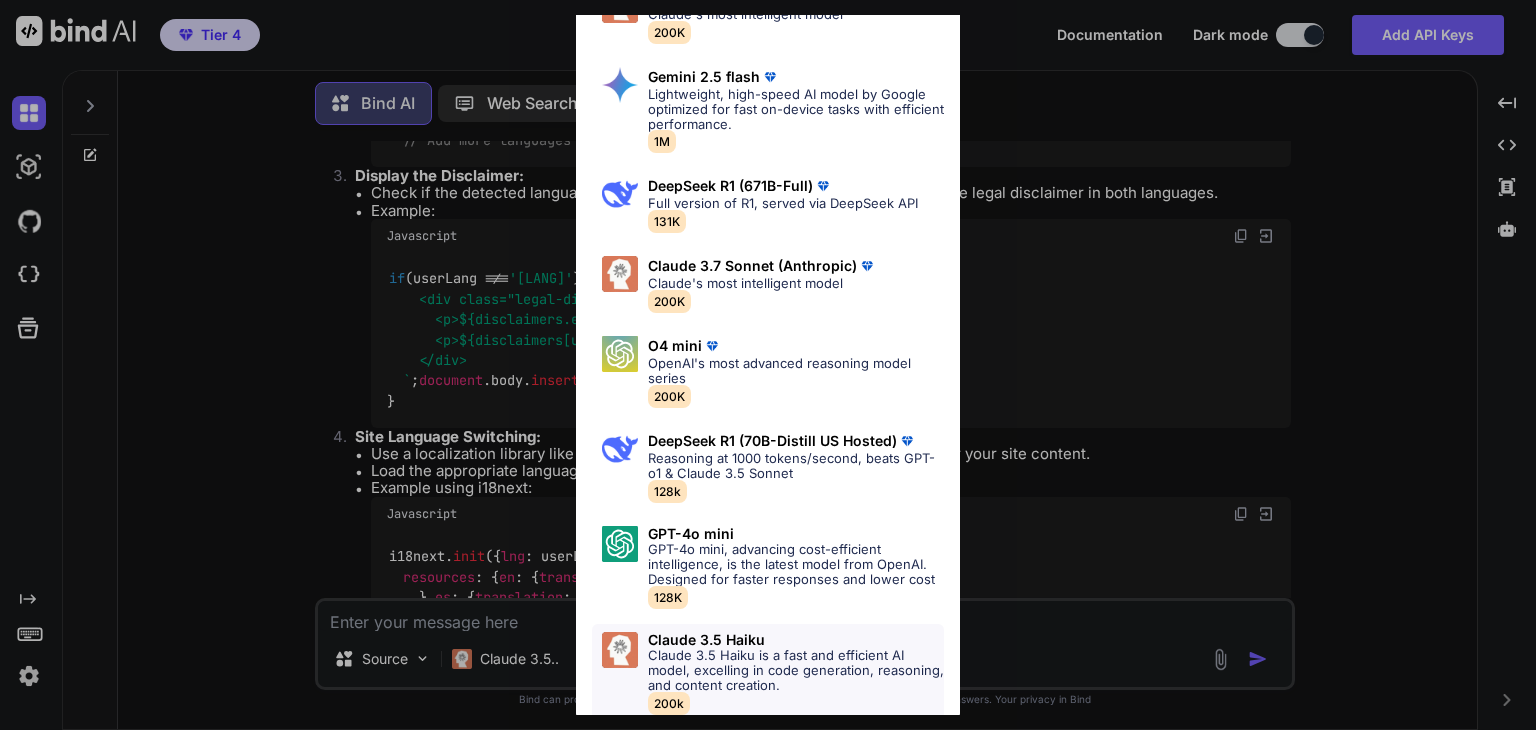 click on "Claude 3.5 Haiku is a fast and efficient AI model, excelling in code generation, reasoning, and content creation." at bounding box center (796, 670) 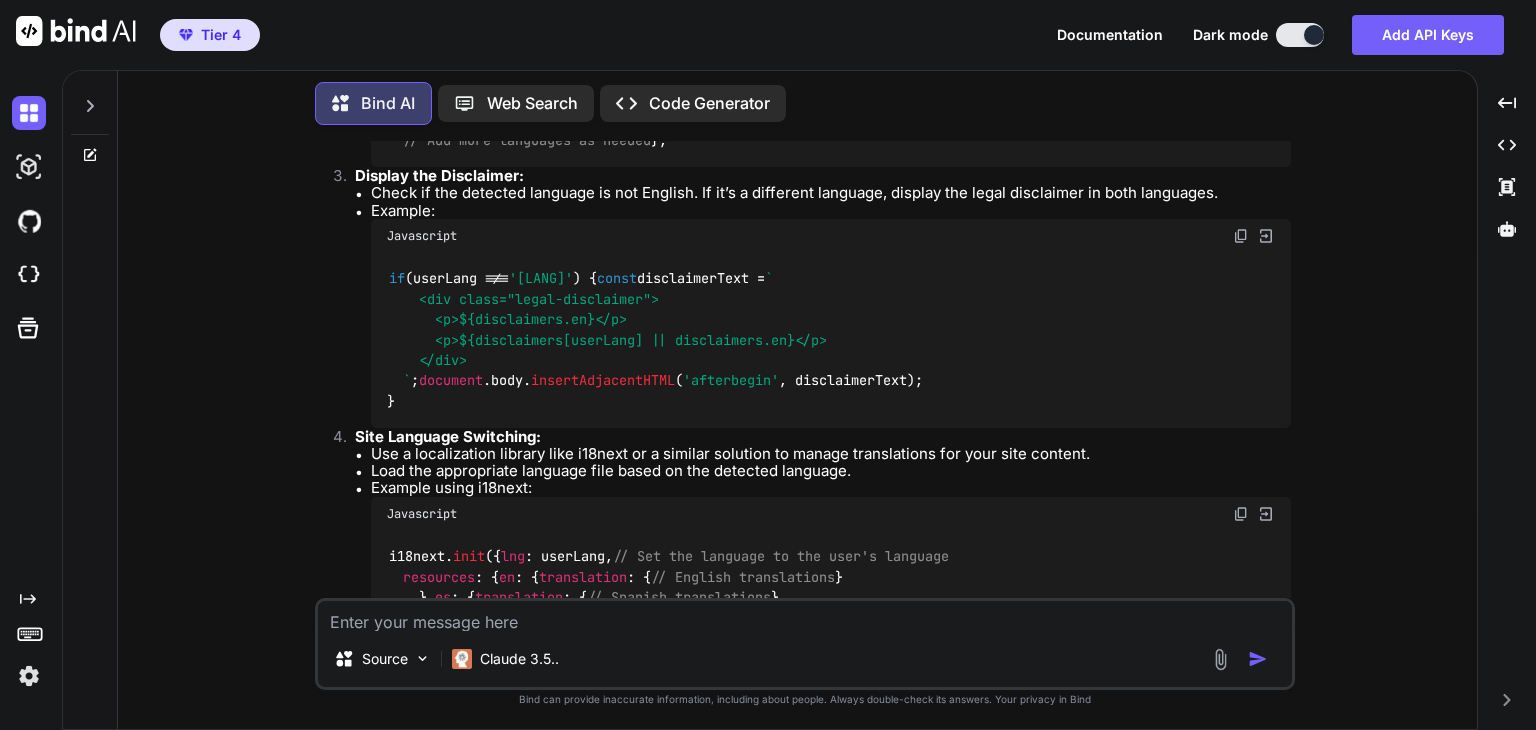 click at bounding box center (805, 616) 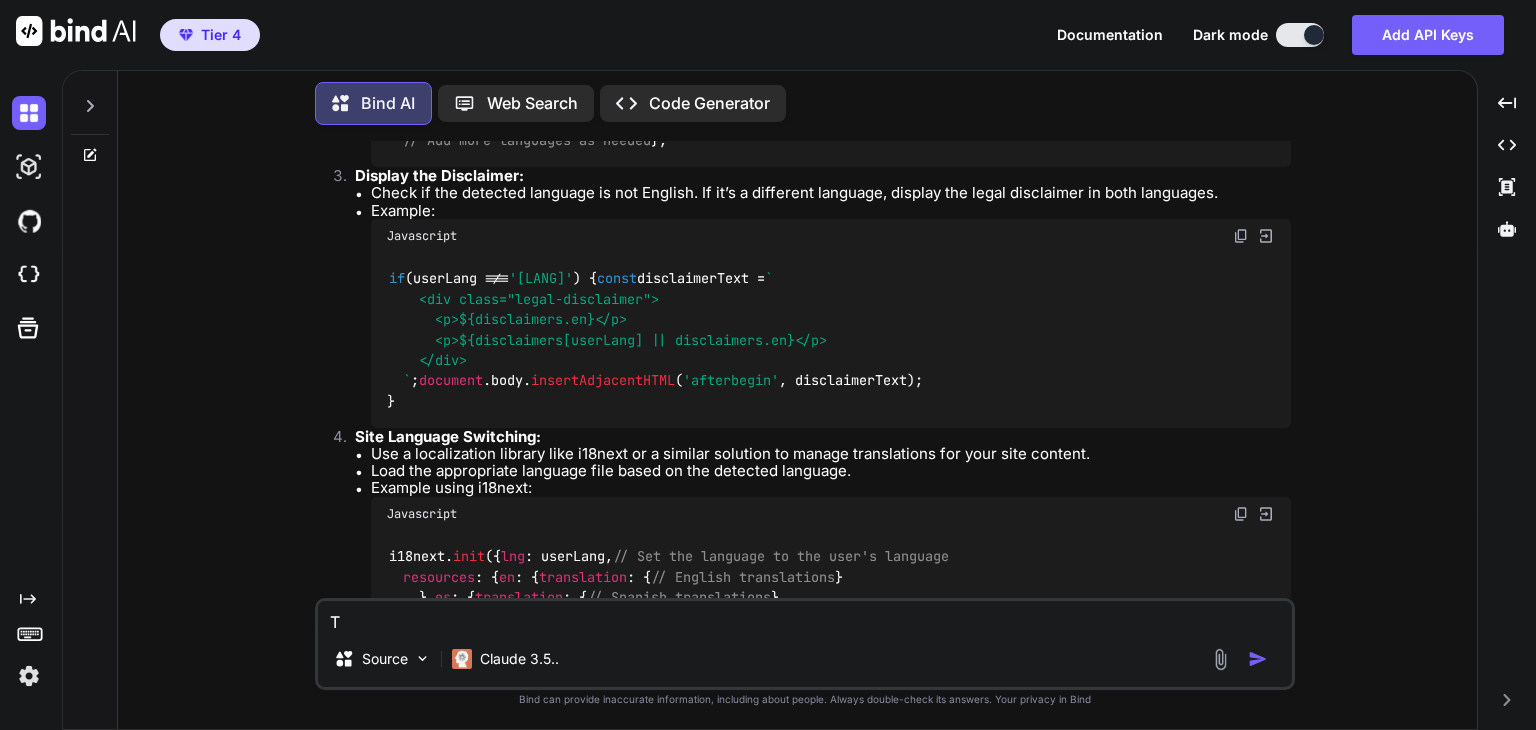 type on "TH" 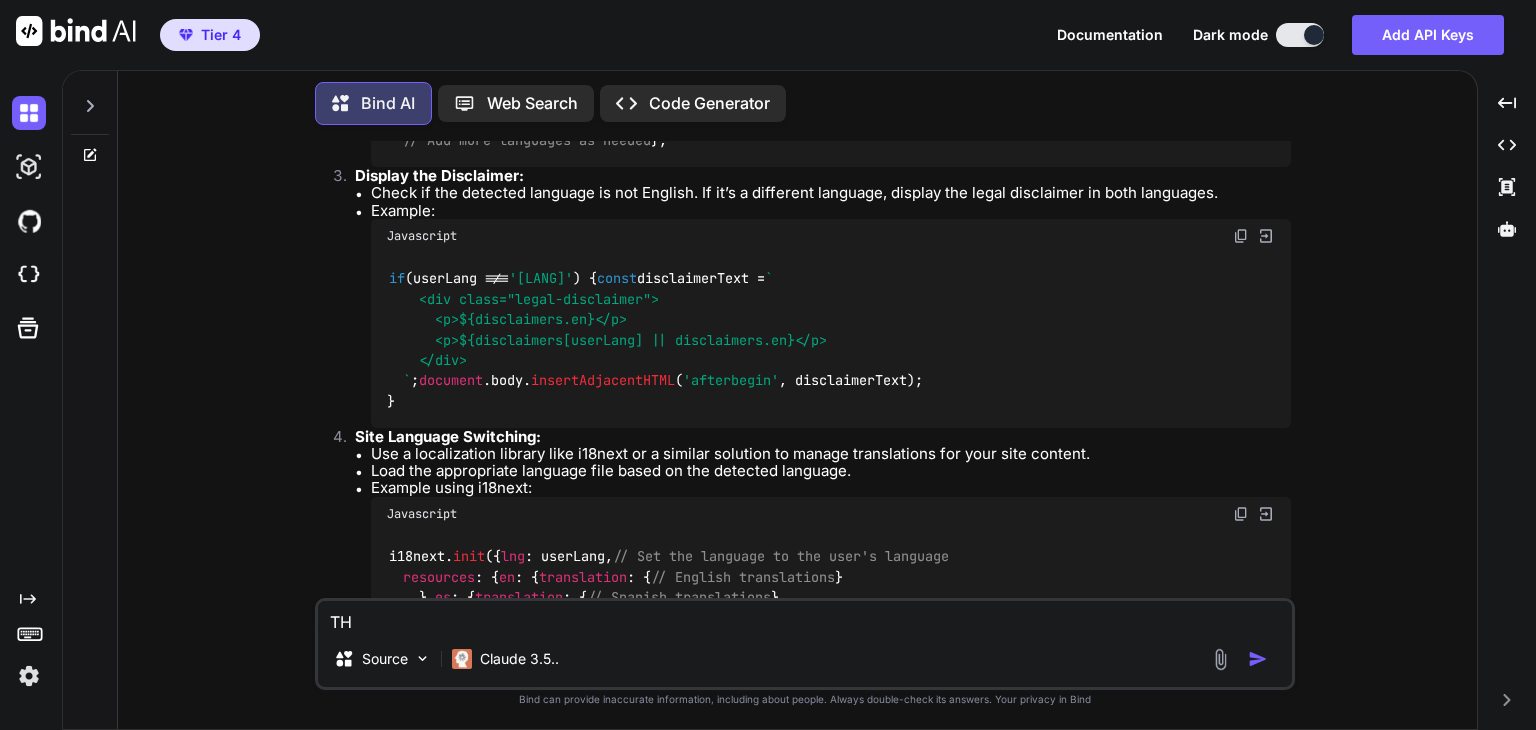 type on "x" 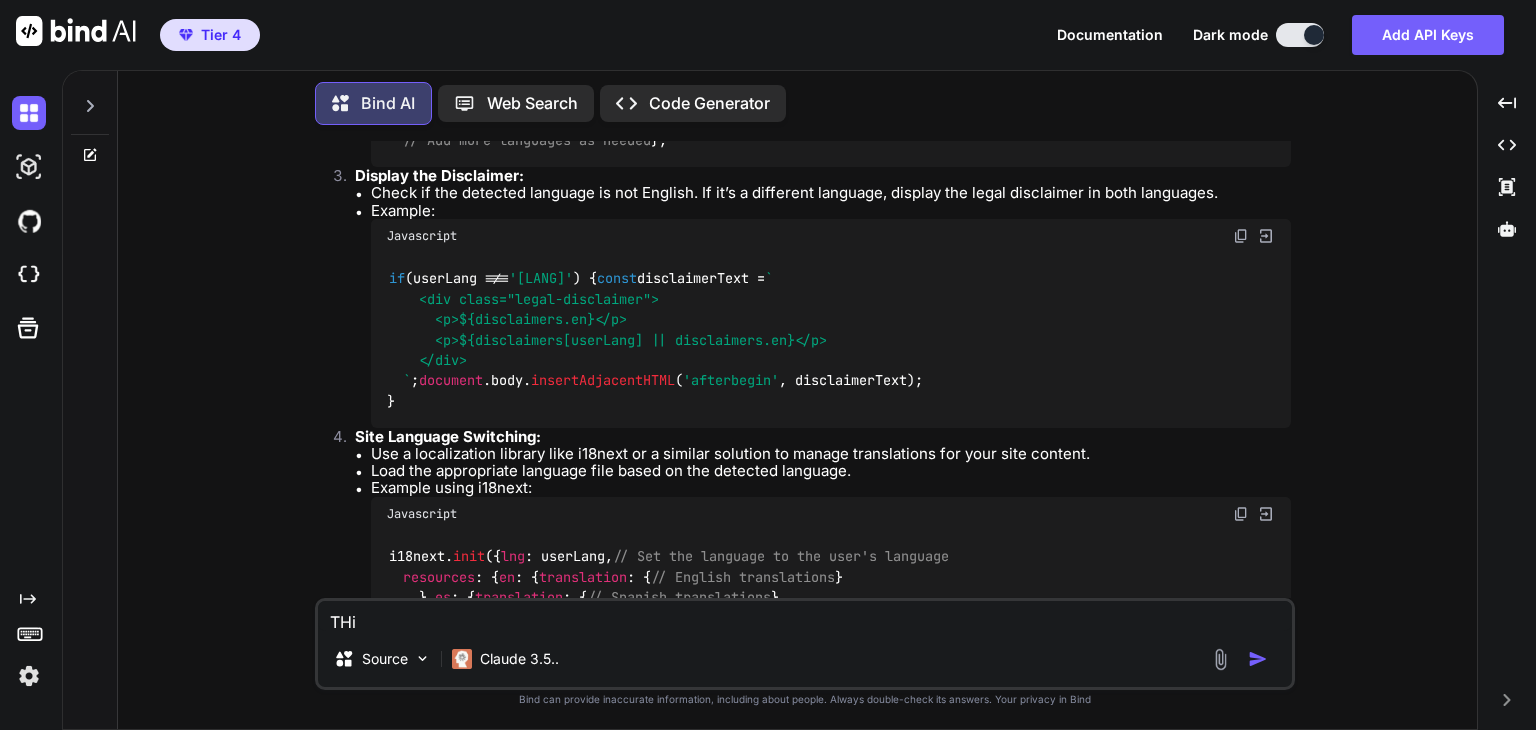 type on "THis" 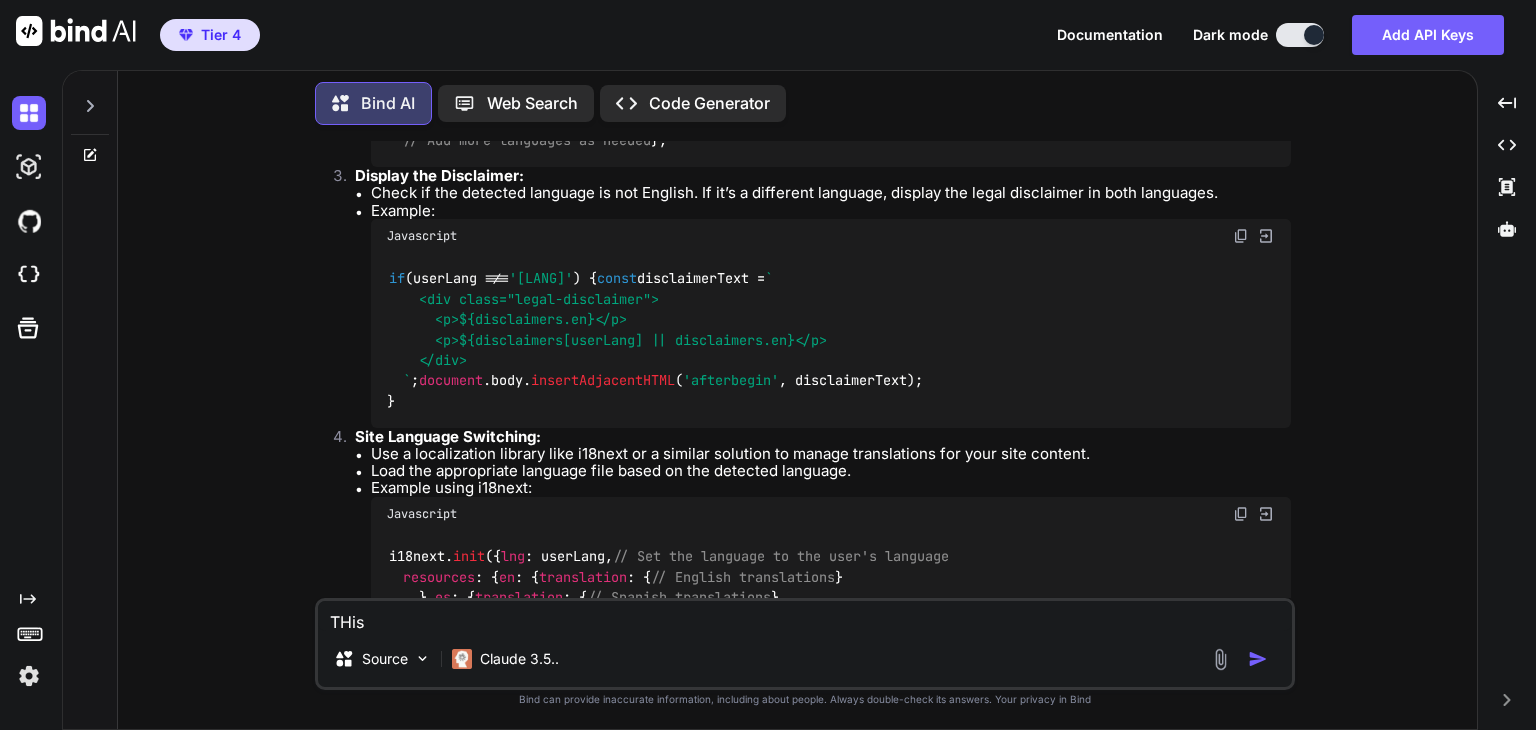 type on "THis" 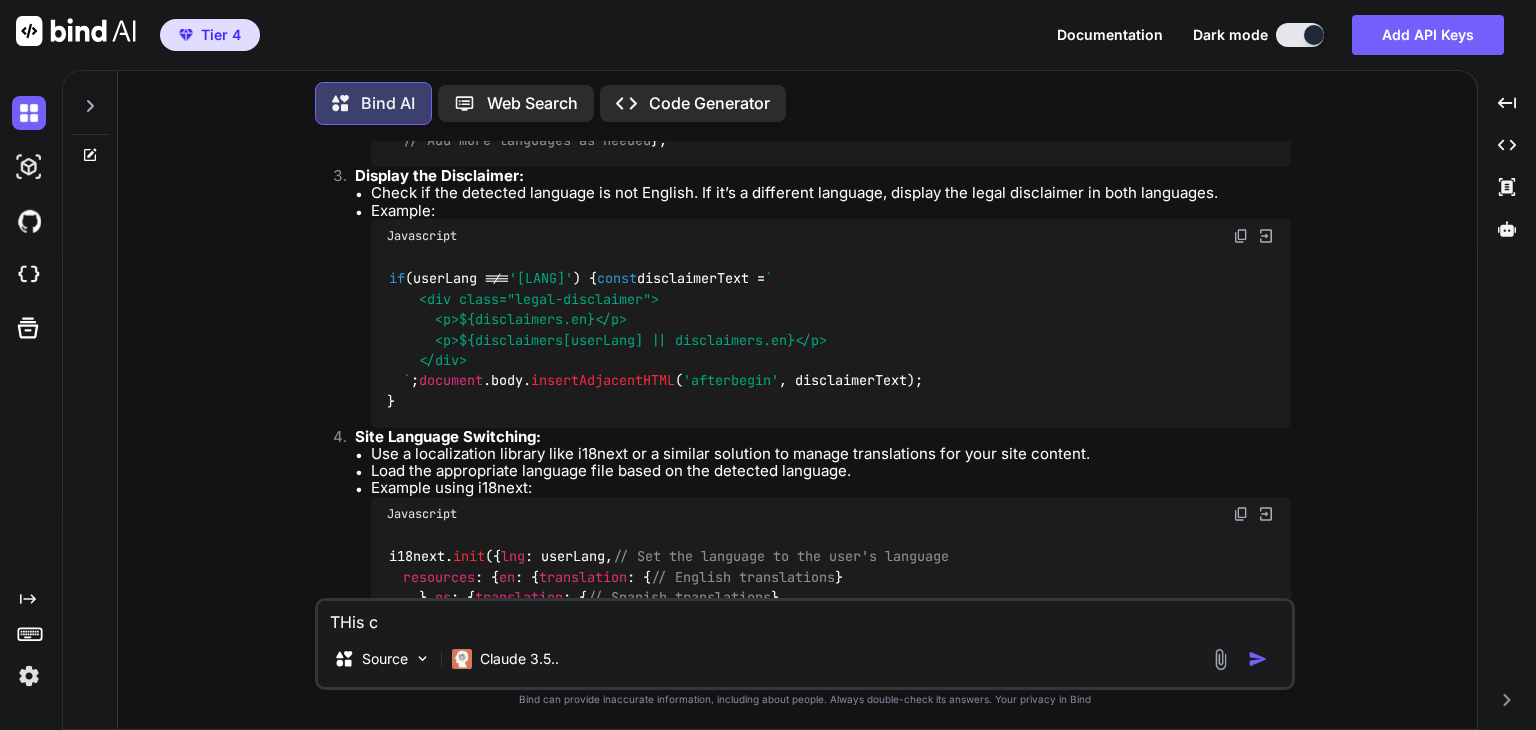type on "THis co" 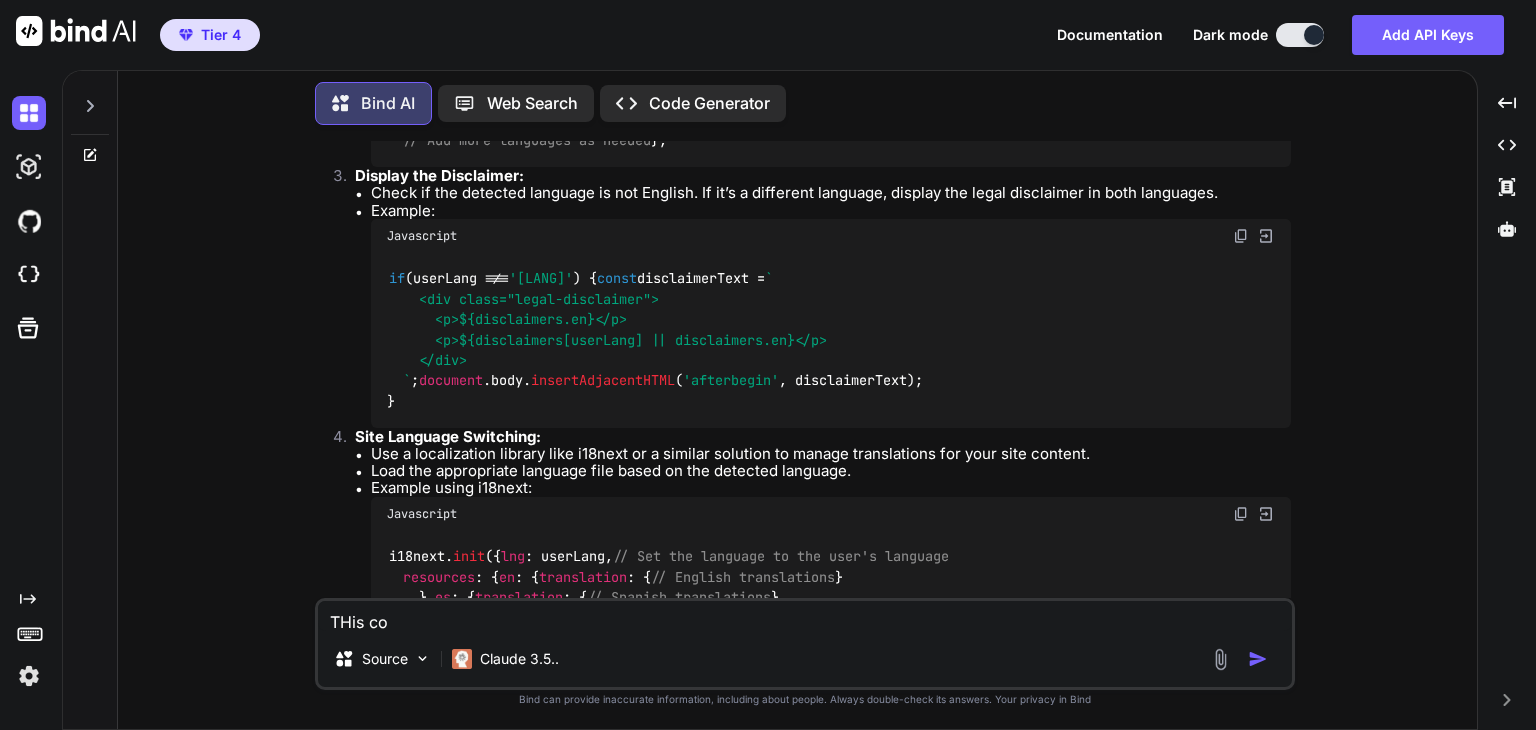 type on "THis cod" 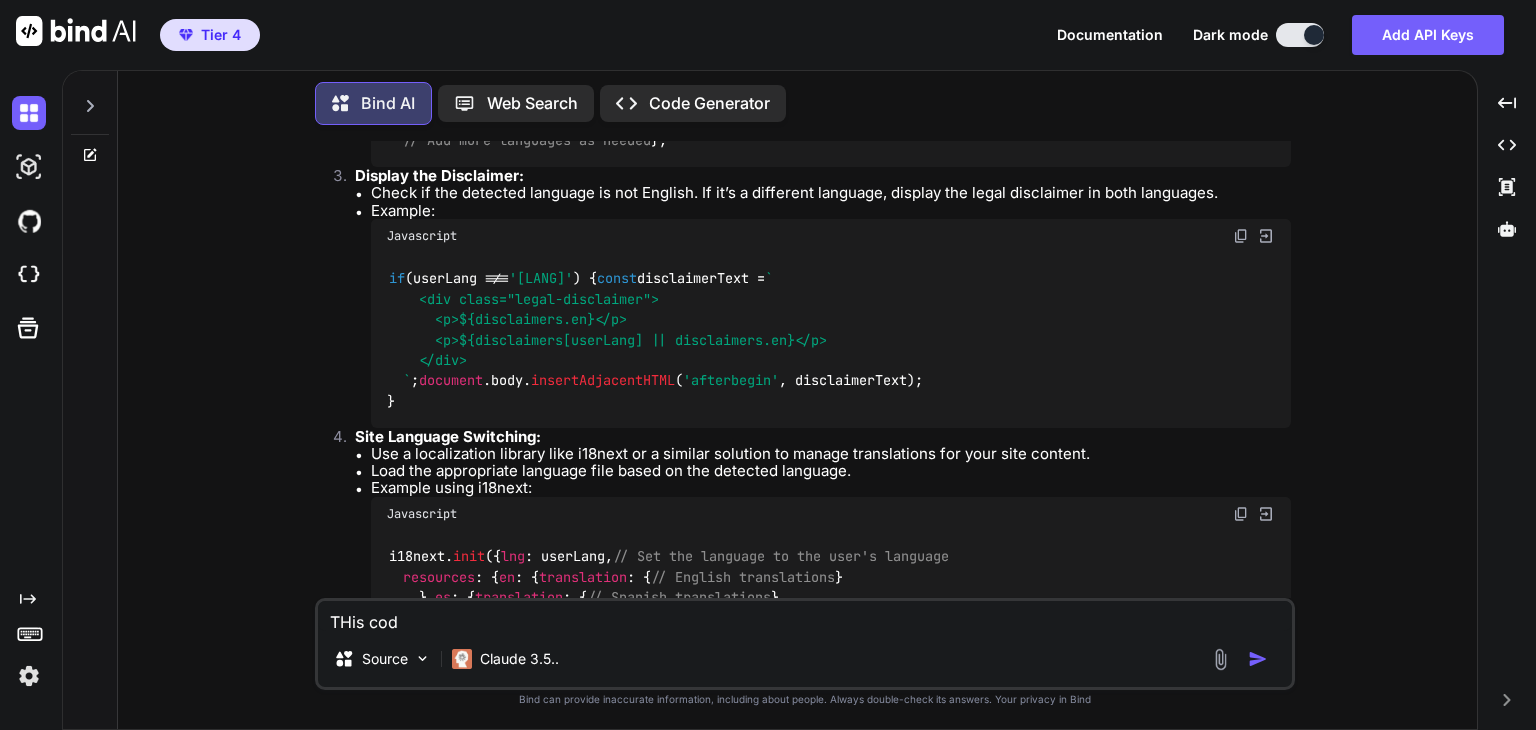 type on "THis code" 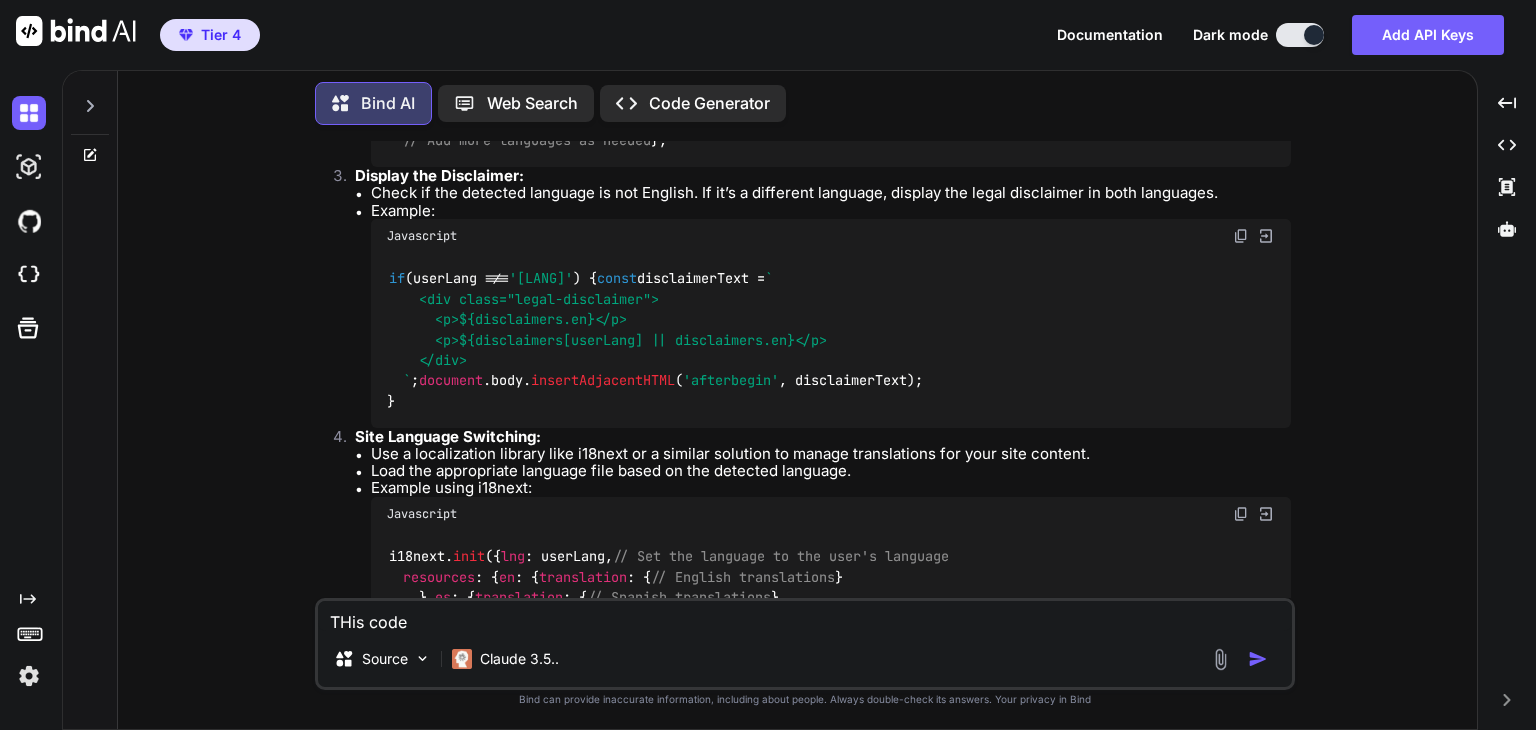 type on "THis code" 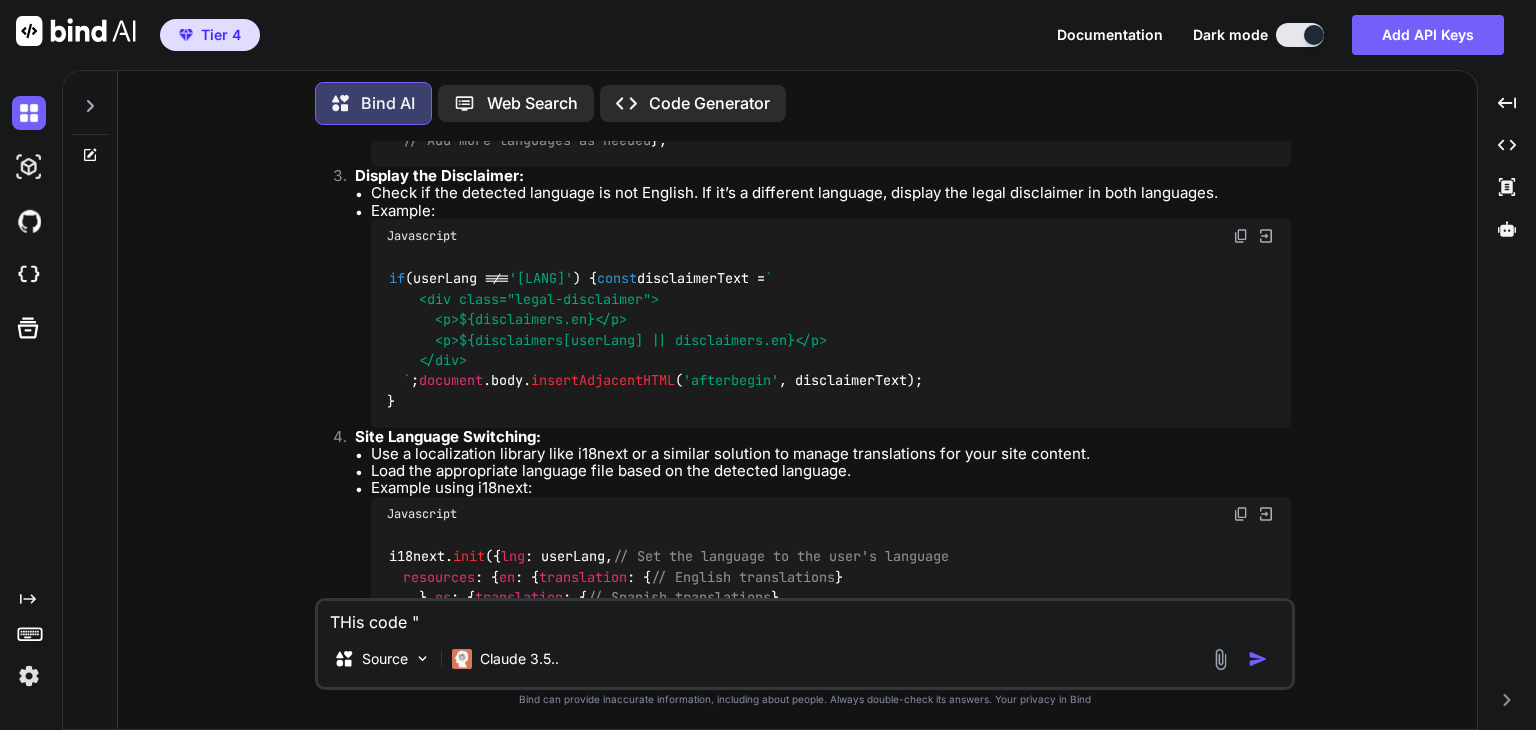 paste on "<div class="hero-section-custom">
<div class="container-custom hero-content-area">
<div>
<!-- Company Logo -->
<div class="hero-logo">
<img src="https://notarygeek.net/wp-content/uploads/2025/07/NotaryGeek-ts-scaled.avif"
alt="NotaryGeek Logo"
class="company-logo">
</div>
<!-- Urgency Banner -->
<div class="urgency-banner">
<div class="urgency-content">
<i class="fas fa-clock"></i>
<span>Limited Daily Capacity: Only 50 apostille documents processed per day to ensure quality</span>
</div>
</div>
<div class="hero-badge">
<i class="fas fa-certificate"></i>
<span>[STATE] Apostille & Remote Online Notary Expert</span>
</div>
<h1 class="hero-title-main">
[STATE] Apostille Service..." 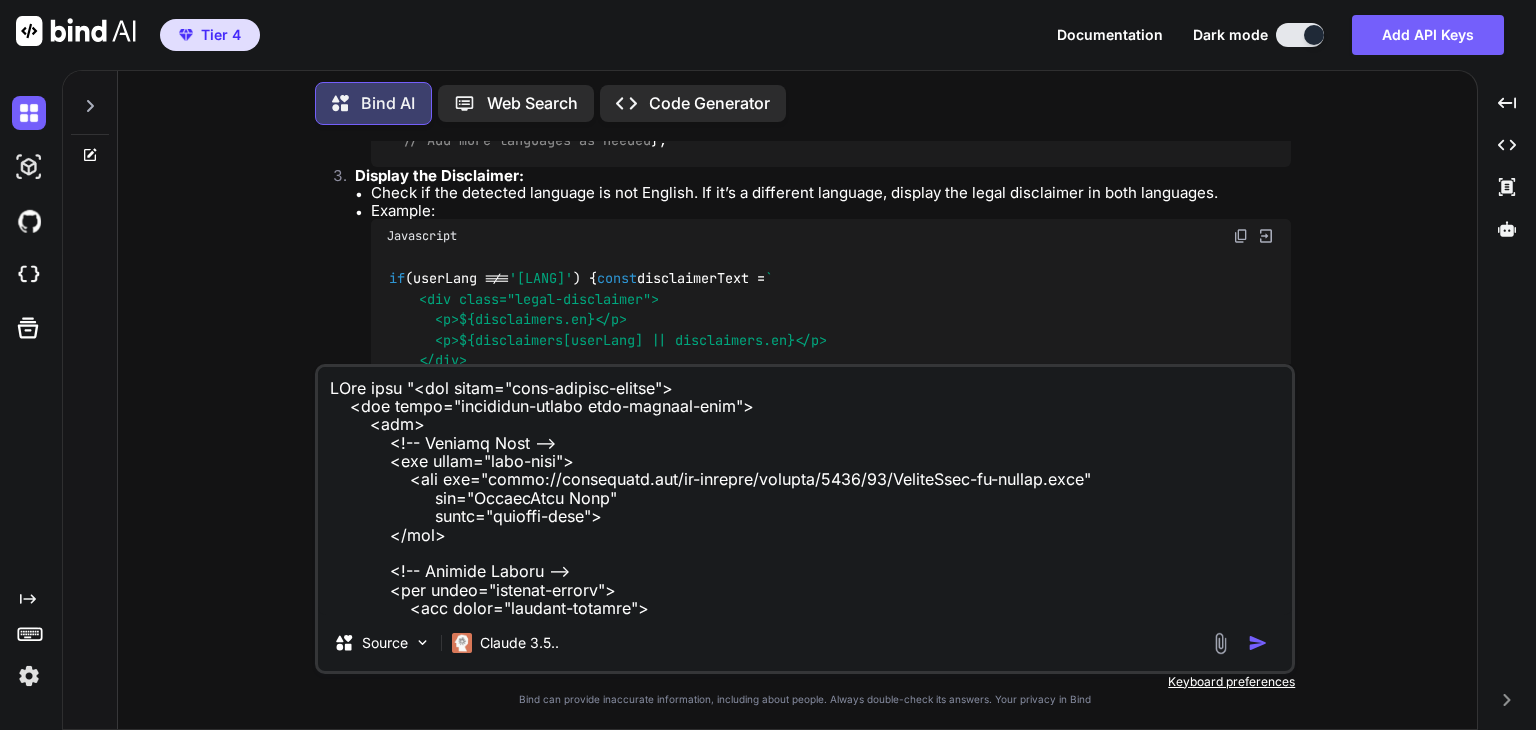 scroll, scrollTop: 7602, scrollLeft: 0, axis: vertical 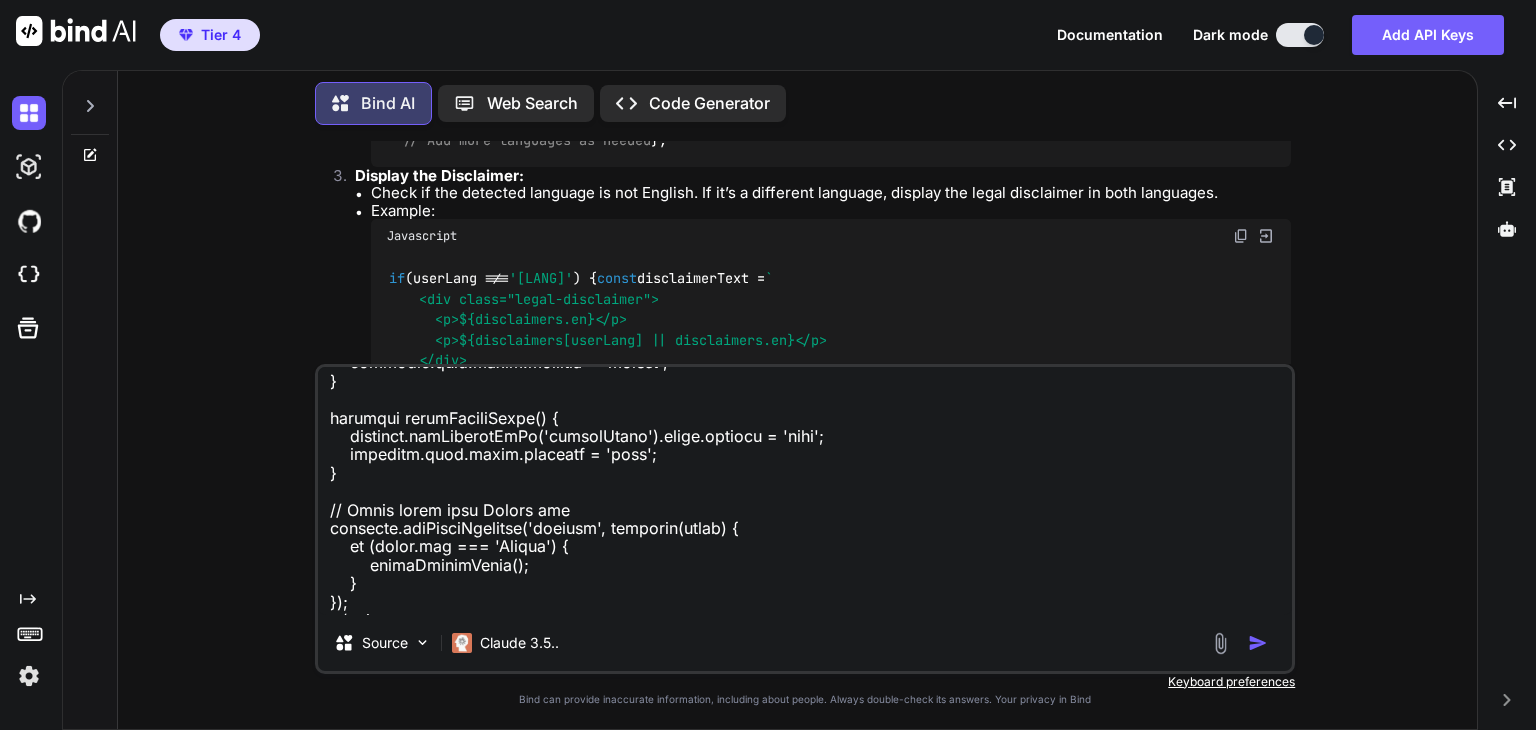 type on "THis code "<div class="hero-section-custom">
<div class="container-custom hero-content-area">
<div class="hero-logo">
<img src="https://notarygeek.net/wp-content/uploads/2025/07/NotaryGeek-ts-scaled.avif"
alt="NotaryGeek Logo"
class="company-logo">
</div>
<div class="urgency-banner">
<div class="urgency-content">
<i class="fas fa-clock"></i>
<span>Limited Daily Capacity: Only 50 apostille documents processed per day to ensure quality</span>
</div>
</div>
<div class="hero-badge">
<i class="fas fa-certificate"></i>
<span>Florida Apostille & Remote Online Notary Expert</span>
</div>
<h1 class="hero-title-main">
Florida Aposti..." 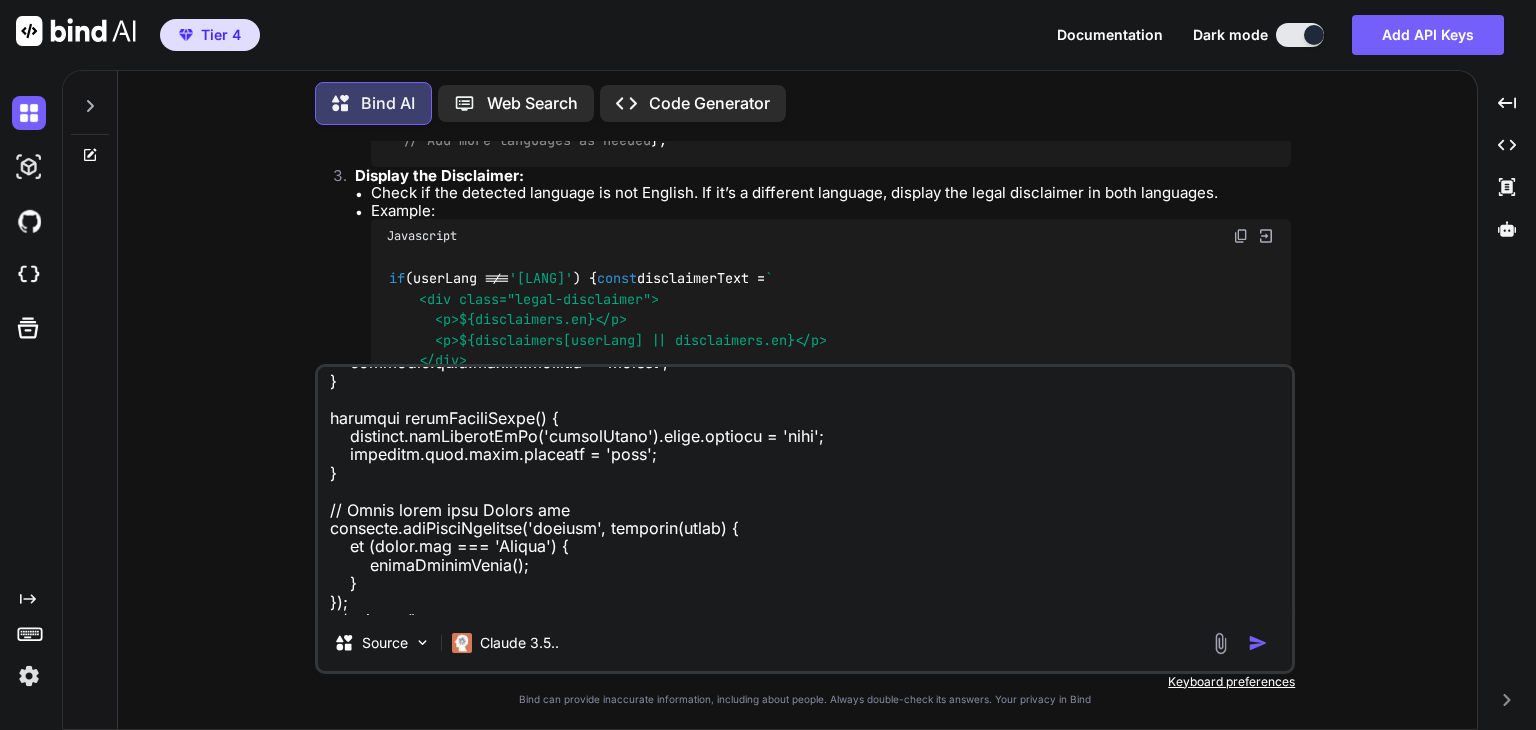 type on "THis code "<div class="hero-section-custom">
<div class="container-custom hero-content-area">
<div class="hero-logo">
<img src="https://notarygeek.net/wp-content/uploads/2025/07/NotaryGeek-ts-scaled.avif"
alt="NotaryGeek Logo"
class="company-logo">
</div>
<div class="urgency-banner">
<div class="urgency-content">
<i class="fas fa-clock"></i>
<span>Limited Daily Capacity: Only 50 apostille documents processed per day to ensure quality</span>
</div>
</div>
<div class="hero-badge">
<i class="fas fa-certificate"></i>
<span>Florida Apostille & Remote Online Notary Expert</span>
</div>
<h1 class="hero-title-main">
Florida Aposti..." 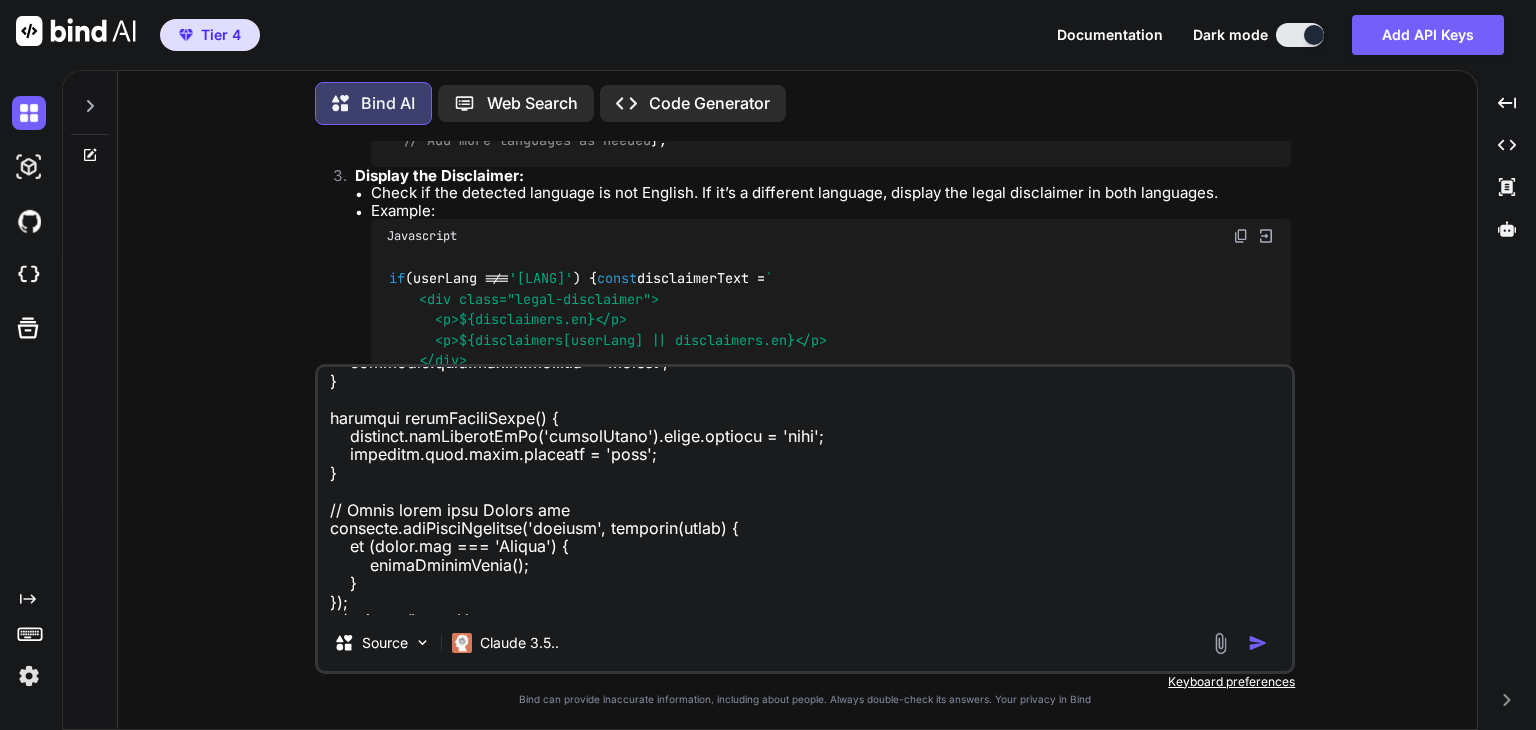 type on "THis code "<div class="hero-section-custom">
<div class="container-custom hero-content-area">
<div class="hero-logo">
<img src="https://notarygeek.net/wp-content/uploads/2025/07/NotaryGeek-ts-scaled.avif"
alt="NotaryGeek Logo"
class="company-logo">
</div>
<div class="urgency-banner">
<div class="urgency-content">
<i class="fas fa-clock"></i>
<span>Limited Daily Capacity: Only 50 apostille documents processed per day to ensure quality</span>
</div>
</div>
<div class="hero-badge">
<i class="fas fa-certificate"></i>
<span>Florida Apostille & Remote Online Notary Expert</span>
</div>
<h1 class="hero-title-main">
Florida Aposti..." 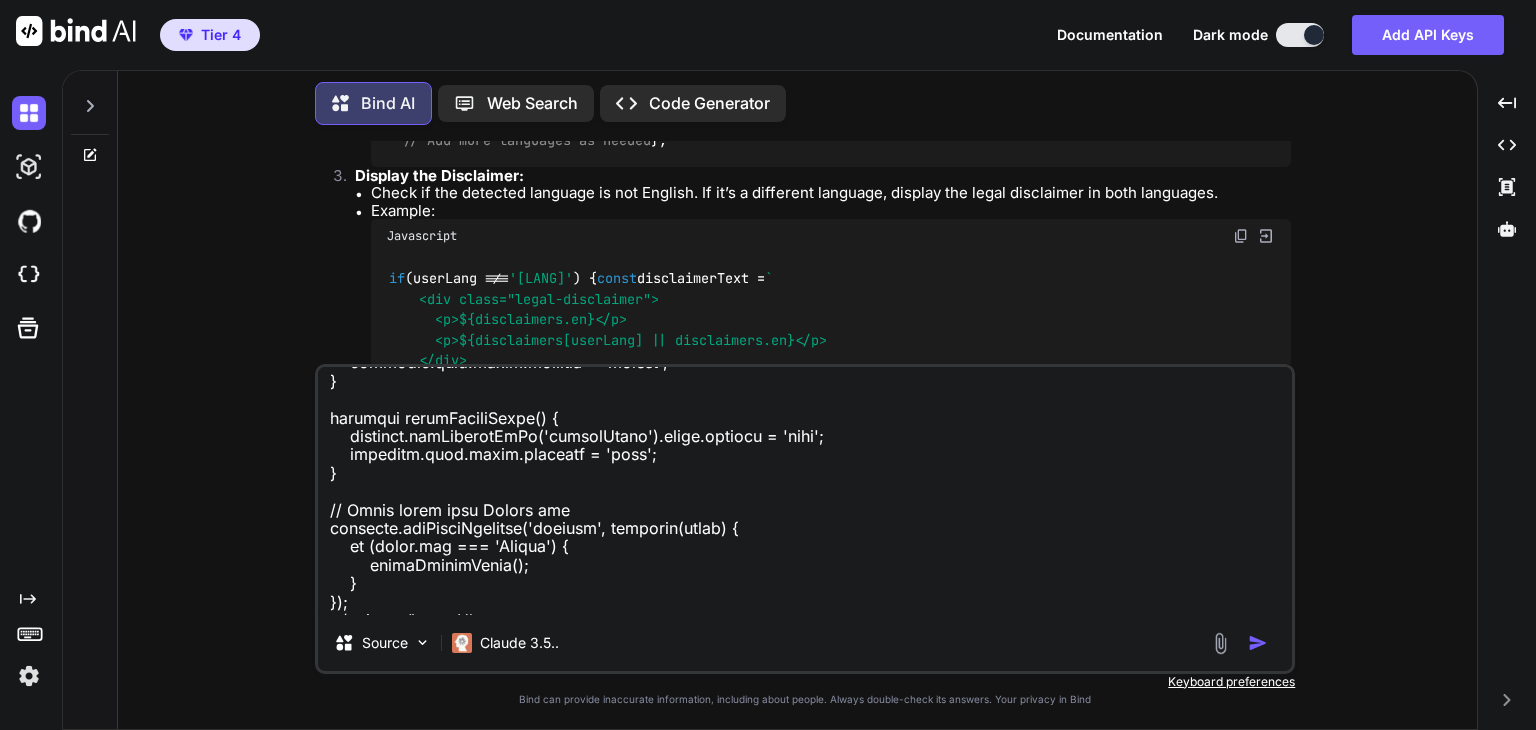 type on "THis code "<div class="hero-section-custom">
<div class="container-custom hero-content-area">
<div class="hero-logo">
<img src="https://notarygeek.net/wp-content/uploads/2025/07/NotaryGeek-ts-scaled.avif"
alt="NotaryGeek Logo"
class="company-logo">
</div>
<div class="urgency-banner">
<div class="urgency-content">
<i class="fas fa-clock"></i>
<span>Limited Daily Capacity: Only 50 apostille documents processed per day to ensure quality</span>
</div>
</div>
<div class="hero-badge">
<i class="fas fa-certificate"></i>
<span>Florida Apostille & Remote Online Notary Expert</span>
</div>
<h1 class="hero-title-main">
Florida Aposti..." 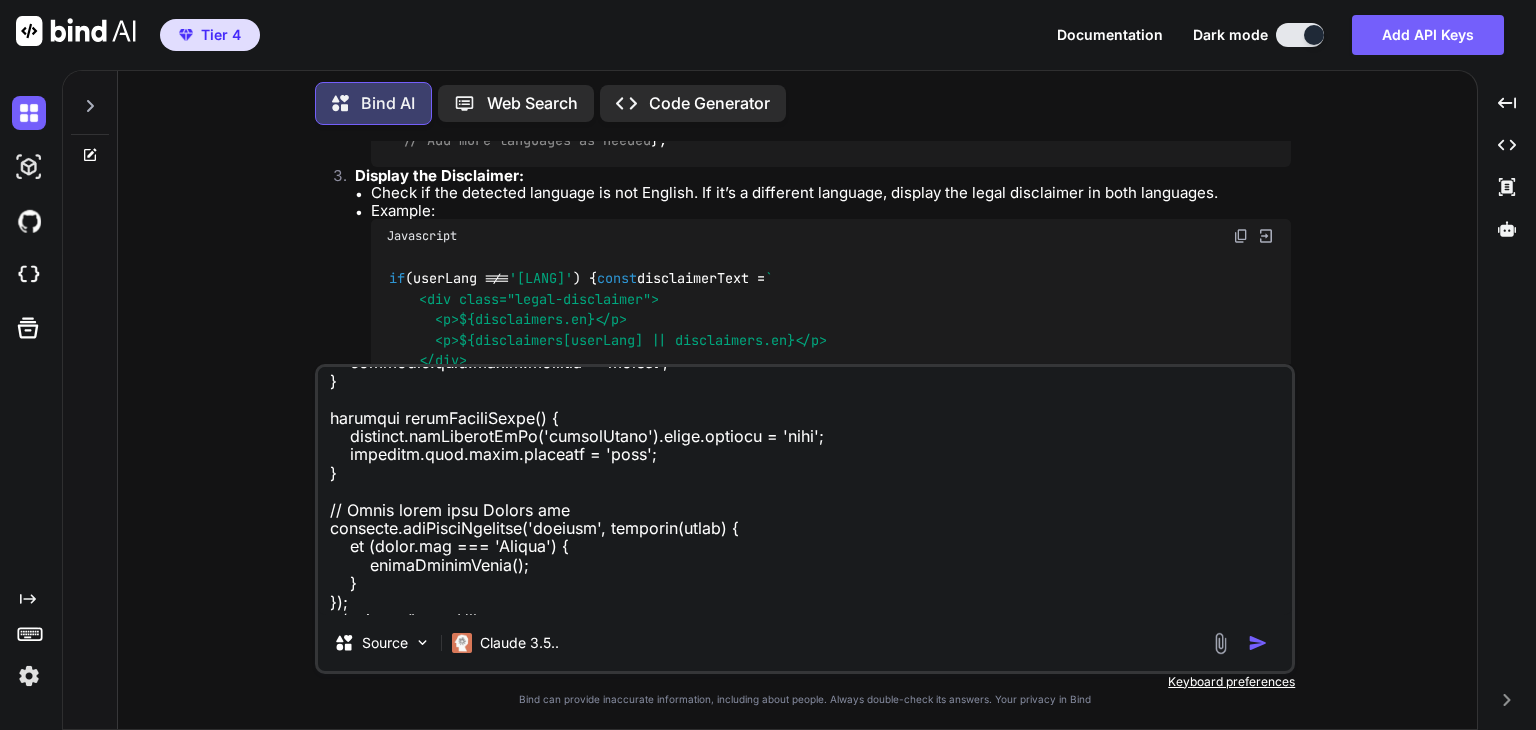 type on "x" 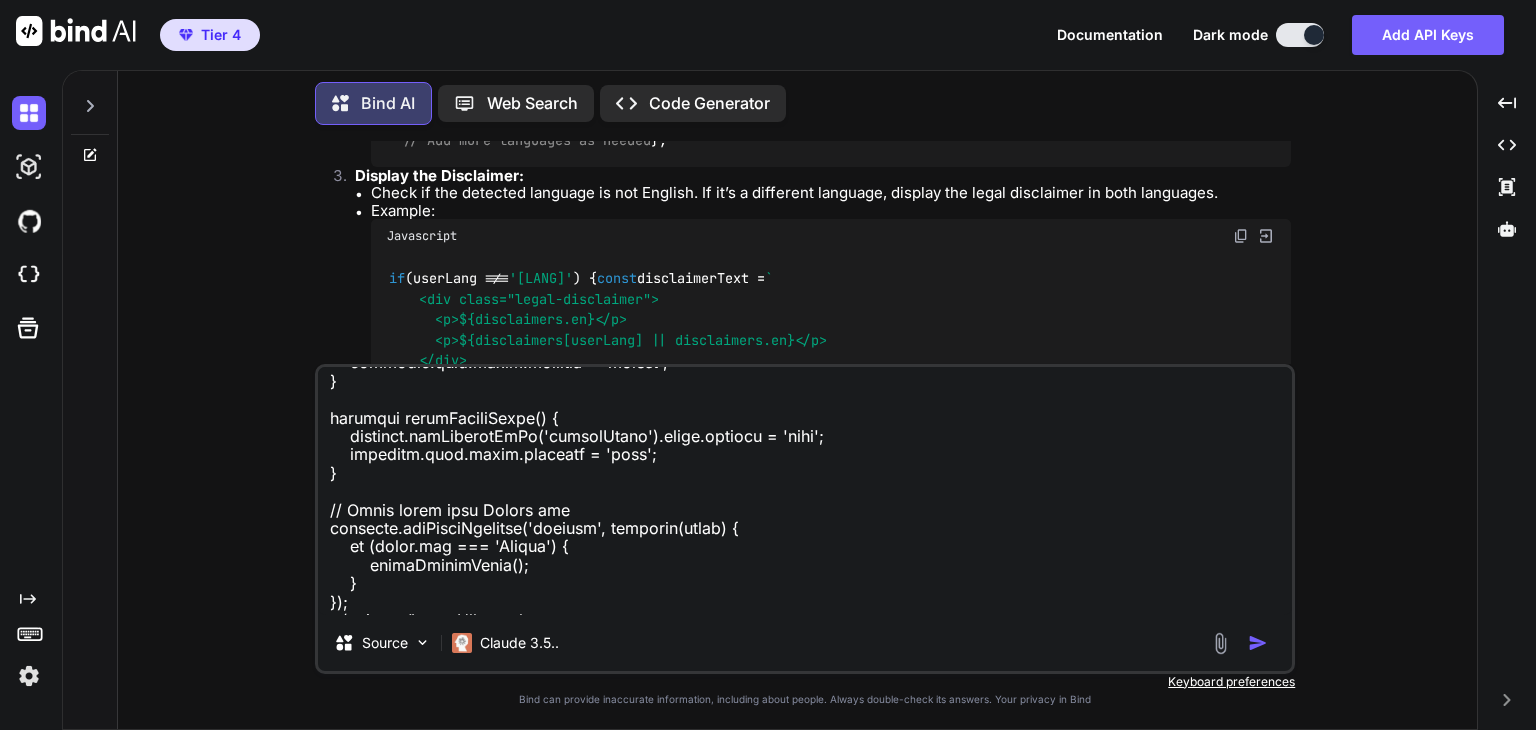 type on "THis code "<div class="hero-section-custom">
<div class="container-custom hero-content-area">
<div class="hero-logo">
<img src="https://notarygeek.net/wp-content/uploads/2025/07/NotaryGeek-ts-scaled.avif"
alt="NotaryGeek Logo"
class="company-logo">
</div>
<div class="urgency-banner">
<div class="urgency-content">
<i class="fas fa-clock"></i>
<span>Limited Daily Capacity: Only 50 apostille documents processed per day to ensure quality</span>
</div>
</div>
<div class="hero-badge">
<i class="fas fa-certificate"></i>
<span>Florida Apostille & Remote Online Notary Expert</span>
</div>
<h1 class="hero-title-main">
Florida Aposti..." 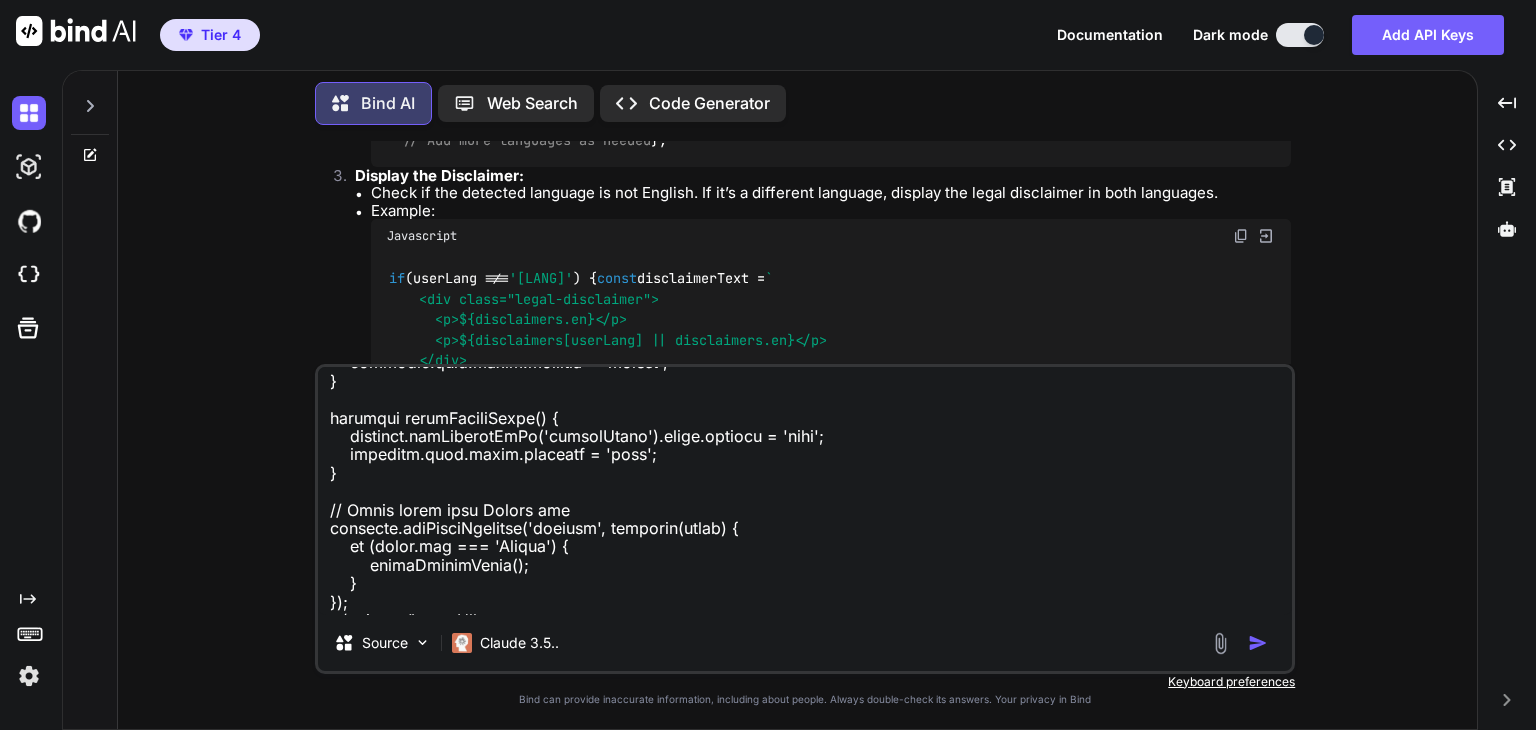 type on "THis code "<div class="hero-section-custom">
<div class="container-custom hero-content-area">
<div class="hero-logo">
<img src="https://notarygeek.net/wp-content/uploads/2025/07/NotaryGeek-ts-scaled.avif"
alt="NotaryGeek Logo"
class="company-logo">
</div>
<div class="urgency-banner">
<div class="urgency-content">
<i class="fas fa-clock"></i>
<span>Limited Daily Capacity: Only 50 apostille documents processed per day to ensure quality</span>
</div>
</div>
<div class="hero-badge">
<i class="fas fa-certificate"></i>
<span>Florida Apostille & Remote Online Notary Expert</span>
</div>
<h1 class="hero-title-main">
Florida Aposti..." 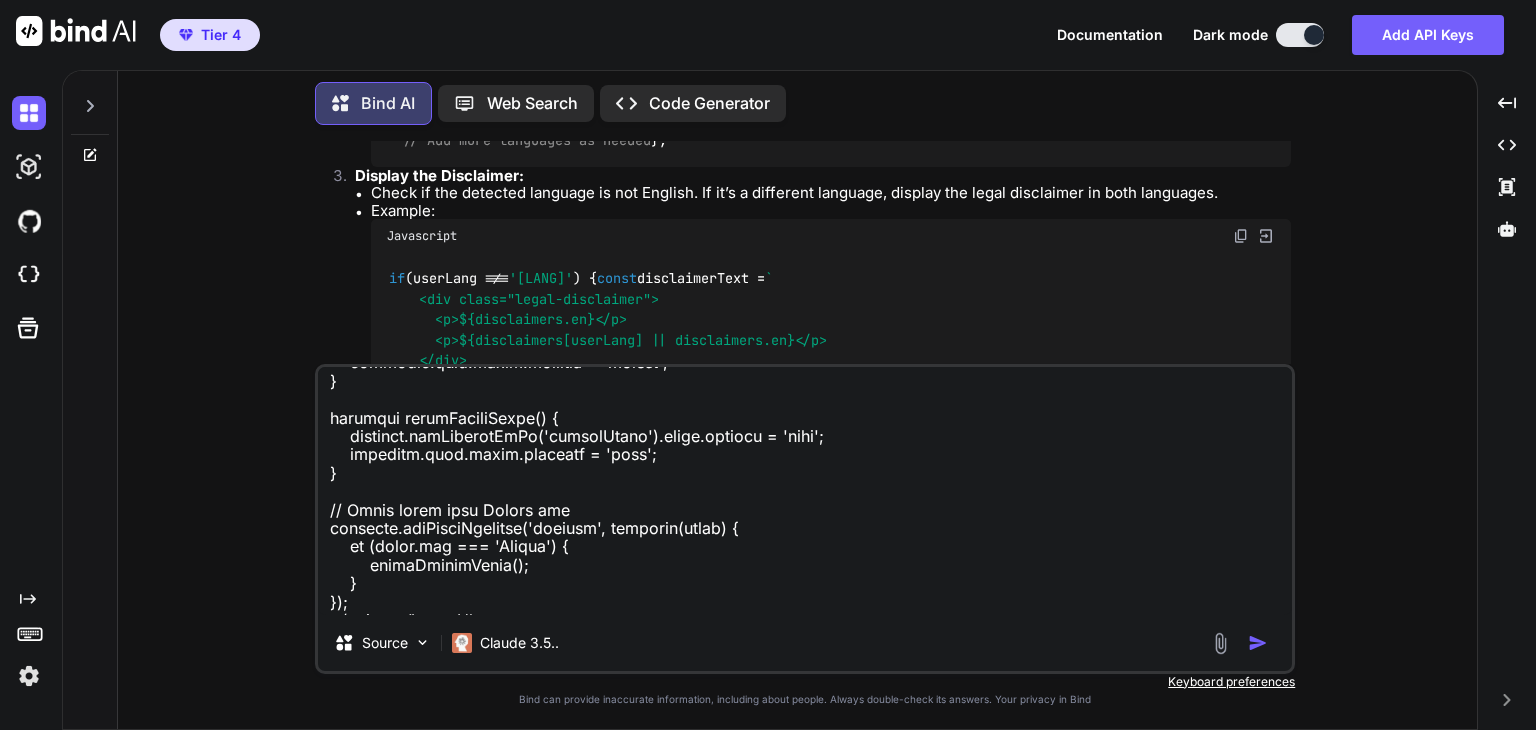 type on "THis code "<div class="hero-section-custom">
<div class="container-custom hero-content-area">
<div class="hero-logo">
<img src="https://notarygeek.net/wp-content/uploads/2025/07/NotaryGeek-ts-scaled.avif"
alt="NotaryGeek Logo"
class="company-logo">
</div>
<div class="urgency-banner">
<div class="urgency-content">
<i class="fas fa-clock"></i>
<span>Limited Daily Capacity: Only 50 apostille documents processed per day to ensure quality</span>
</div>
</div>
<div class="hero-badge">
<i class="fas fa-certificate"></i>
<span>Florida Apostille & Remote Online Notary Expert</span>
</div>
<h1 class="hero-title-main">
Florida Aposti..." 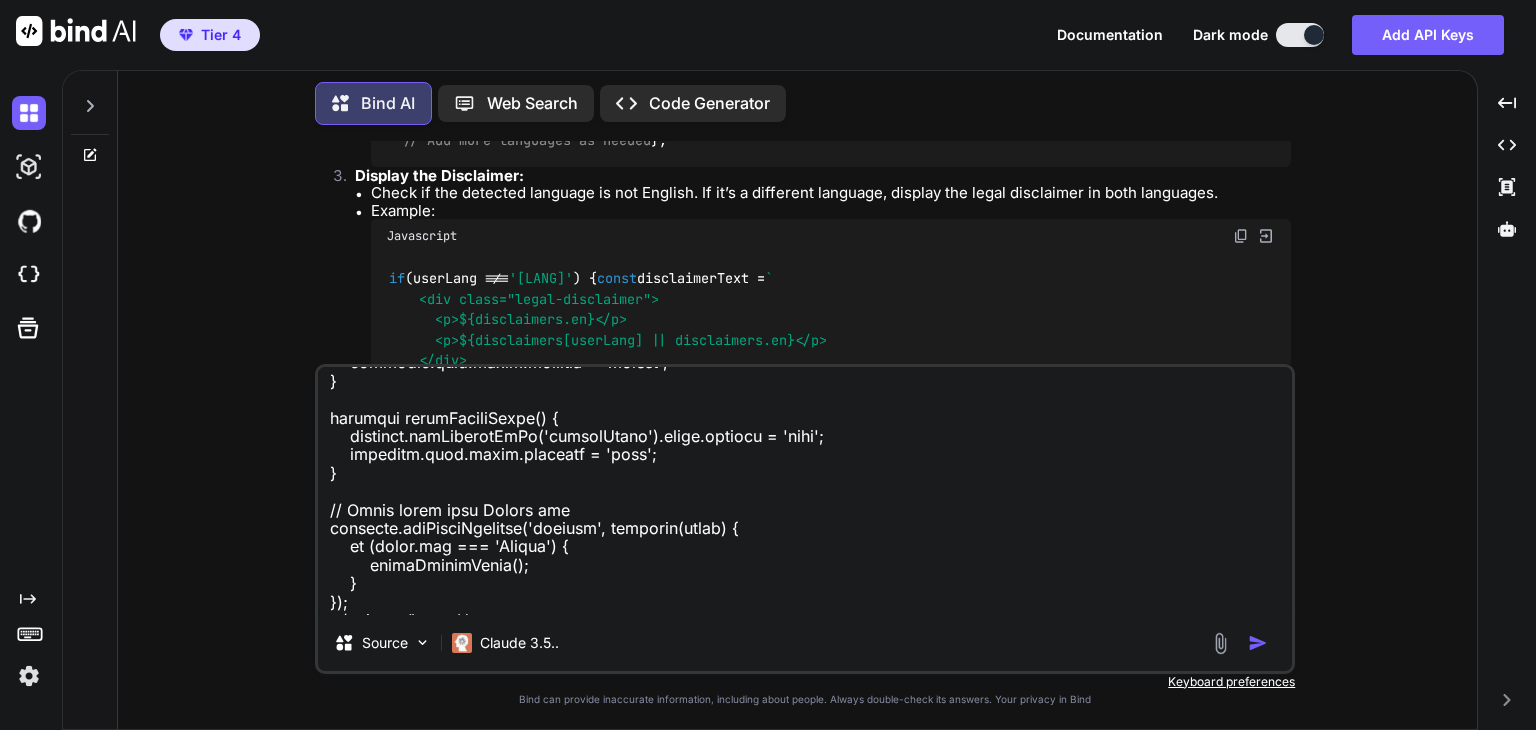 type on "THis code "<div class="hero-section-custom">
<div class="container-custom hero-content-area">
<div class="hero-logo">
<img src="https://notarygeek.net/wp-content/uploads/2025/07/NotaryGeek-ts-scaled.avif"
alt="NotaryGeek Logo"
class="company-logo">
</div>
<div class="urgency-banner">
<div class="urgency-content">
<i class="fas fa-clock"></i>
<span>Limited Daily Capacity: Only 50 apostille documents processed per day to ensure quality</span>
</div>
</div>
<div class="hero-badge">
<i class="fas fa-certificate"></i>
<span>Florida Apostille & Remote Online Notary Expert</span>
</div>
<h1 class="hero-title-main">
Florida Aposti..." 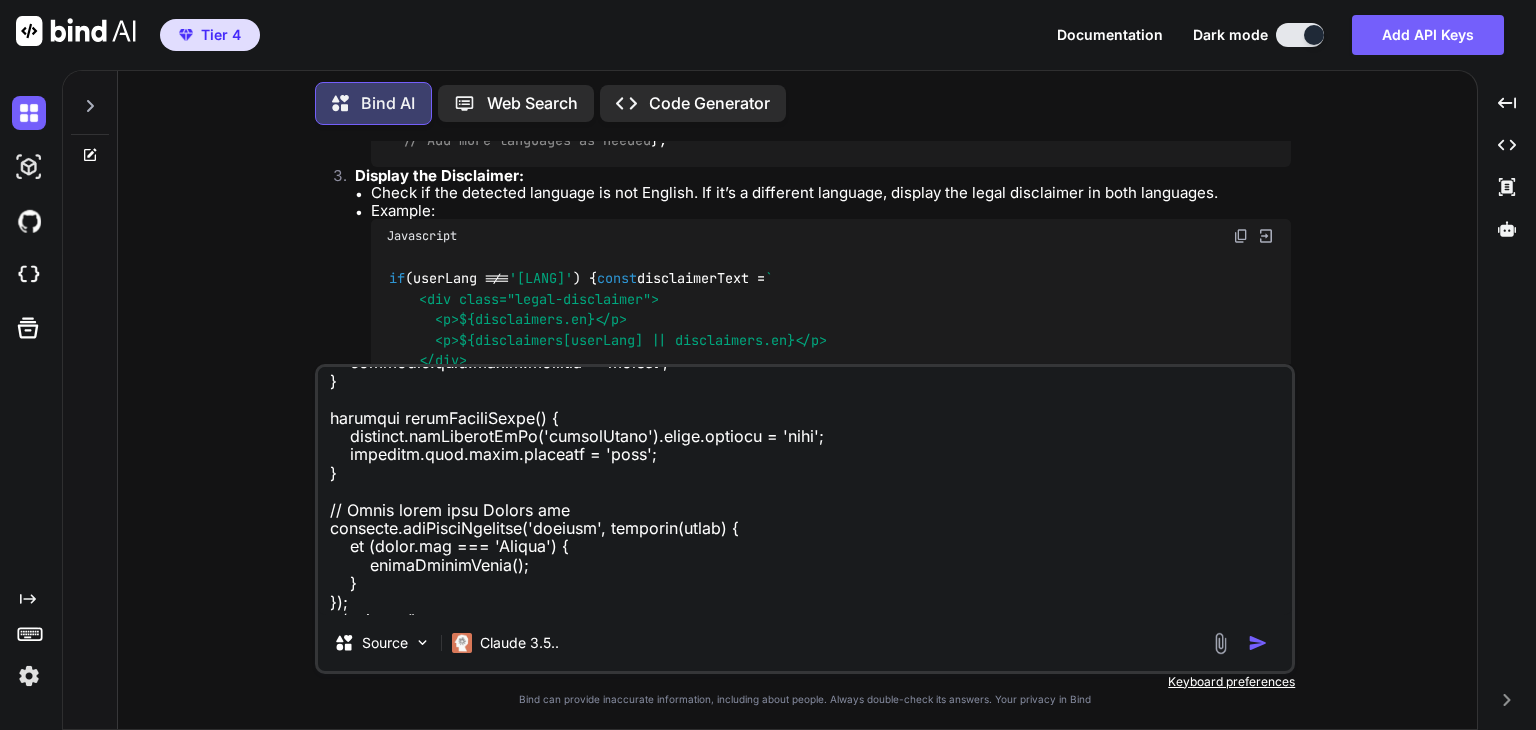 scroll, scrollTop: 48270, scrollLeft: 0, axis: vertical 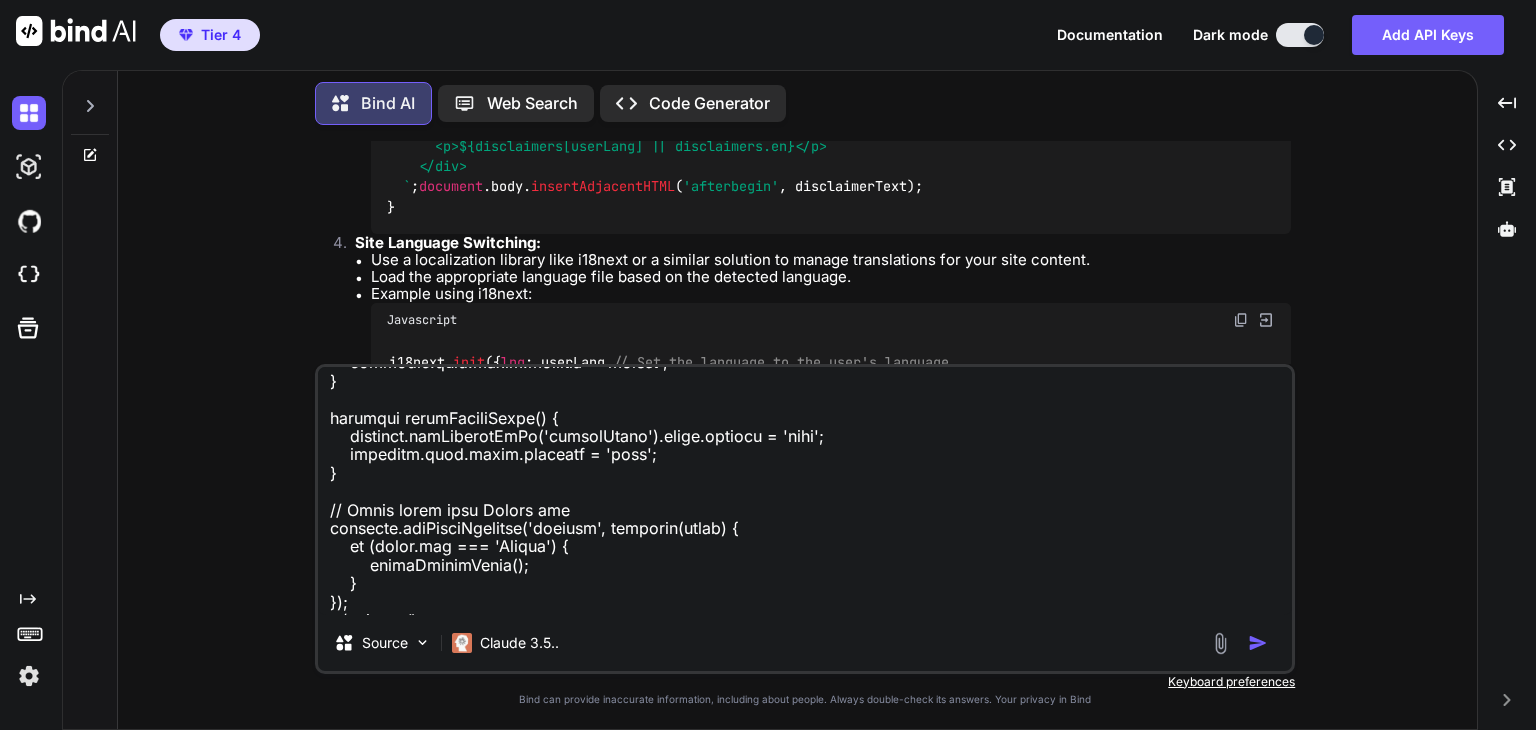 type on "THis code "<div class="hero-section-custom">
<div class="container-custom hero-content-area">
<div class="hero-logo">
<img src="https://notarygeek.net/wp-content/uploads/2025/07/NotaryGeek-ts-scaled.avif"
alt="NotaryGeek Logo"
class="company-logo">
</div>
<div class="urgency-banner">
<div class="urgency-content">
<i class="fas fa-clock"></i>
<span>Limited Daily Capacity: Only 50 apostille documents processed per day to ensure quality</span>
</div>
</div>
<div class="hero-badge">
<i class="fas fa-certificate"></i>
<span>Florida Apostille & Remote Online Notary Expert</span>
</div>
<h1 class="hero-title-main">
Florida Aposti..." 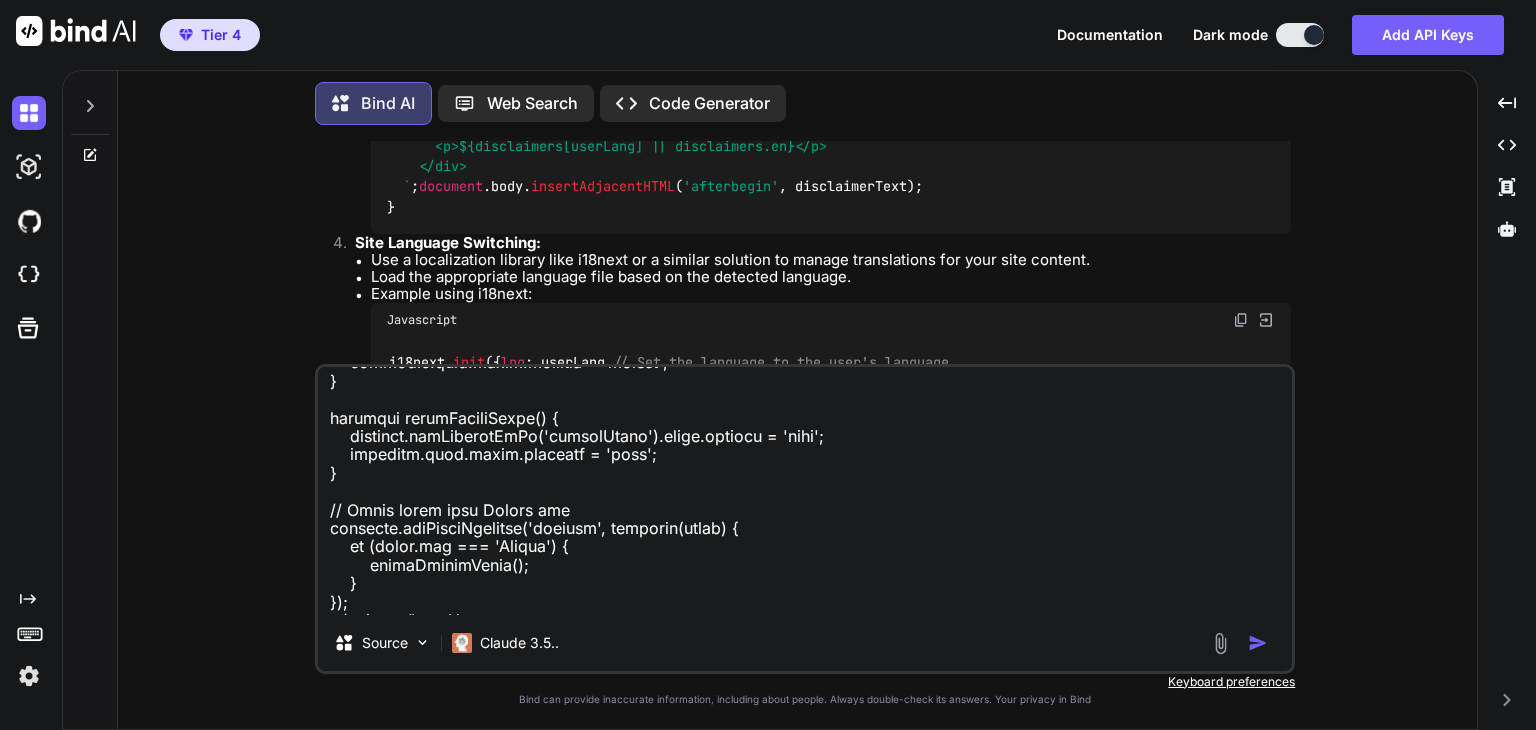 type on "THis code "<div class="hero-section-custom">
<div class="container-custom hero-content-area">
<div class="hero-logo">
<img src="https://notarygeek.net/wp-content/uploads/2025/07/NotaryGeek-ts-scaled.avif"
alt="NotaryGeek Logo"
class="company-logo">
</div>
<div class="urgency-banner">
<div class="urgency-content">
<i class="fas fa-clock"></i>
<span>Limited Daily Capacity: Only 50 apostille documents processed per day to ensure quality</span>
</div>
</div>
<div class="hero-badge">
<i class="fas fa-certificate"></i>
<span>Florida Apostille & Remote Online Notary Expert</span>
</div>
<h1 class="hero-title-main">
Florida Aposti..." 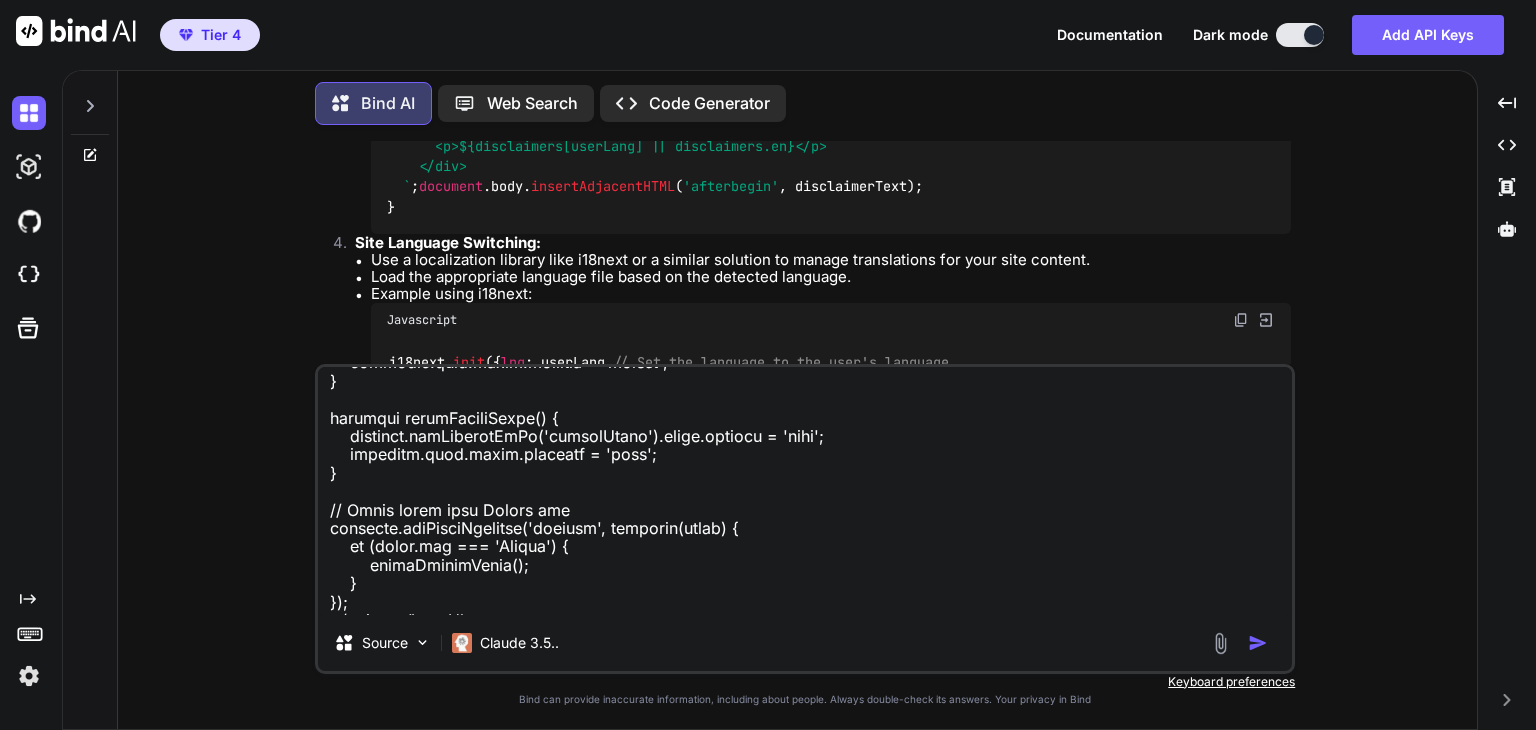 type on "THis code "<div class="hero-section-custom">
<div class="container-custom hero-content-area">
<div class="hero-logo">
<img src="https://notarygeek.net/wp-content/uploads/2025/07/NotaryGeek-ts-scaled.avif"
alt="NotaryGeek Logo"
class="company-logo">
</div>
<div class="urgency-banner">
<div class="urgency-content">
<i class="fas fa-clock"></i>
<span>Limited Daily Capacity: Only 50 apostille documents processed per day to ensure quality</span>
</div>
</div>
<div class="hero-badge">
<i class="fas fa-certificate"></i>
<span>Florida Apostille & Remote Online Notary Expert</span>
</div>
<h1 class="hero-title-main">
Florida Aposti..." 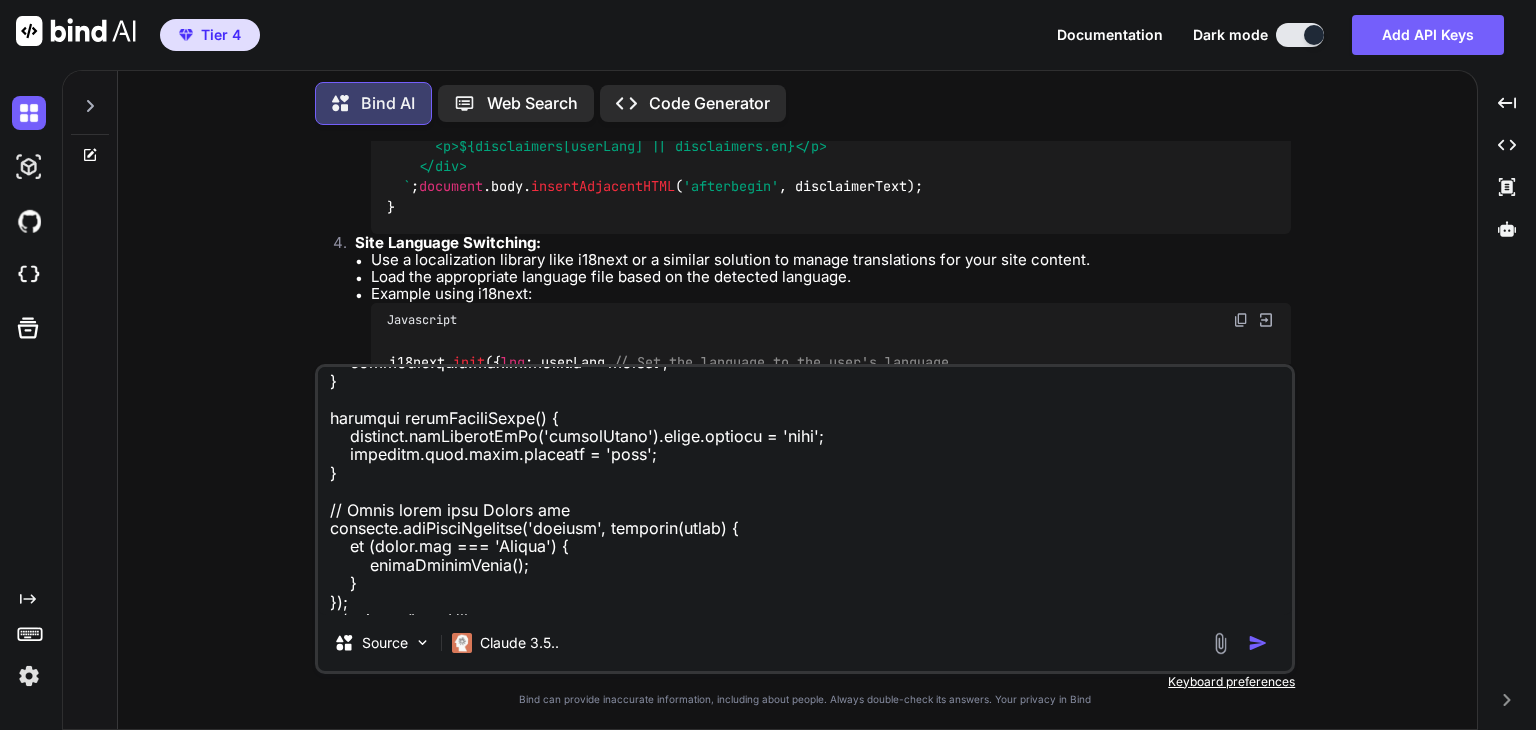 type on "THis code "<div class="hero-section-custom">
<div class="container-custom hero-content-area">
<div class="hero-logo">
<img src="https://notarygeek.net/wp-content/uploads/2025/07/NotaryGeek-ts-scaled.avif"
alt="NotaryGeek Logo"
class="company-logo">
</div>
<div class="urgency-banner">
<div class="urgency-content">
<i class="fas fa-clock"></i>
<span>Limited Daily Capacity: Only 50 apostille documents processed per day to ensure quality</span>
</div>
</div>
<div class="hero-badge">
<i class="fas fa-certificate"></i>
<span>Florida Apostille & Remote Online Notary Expert</span>
</div>
<h1 class="hero-title-main">
Florida Aposti..." 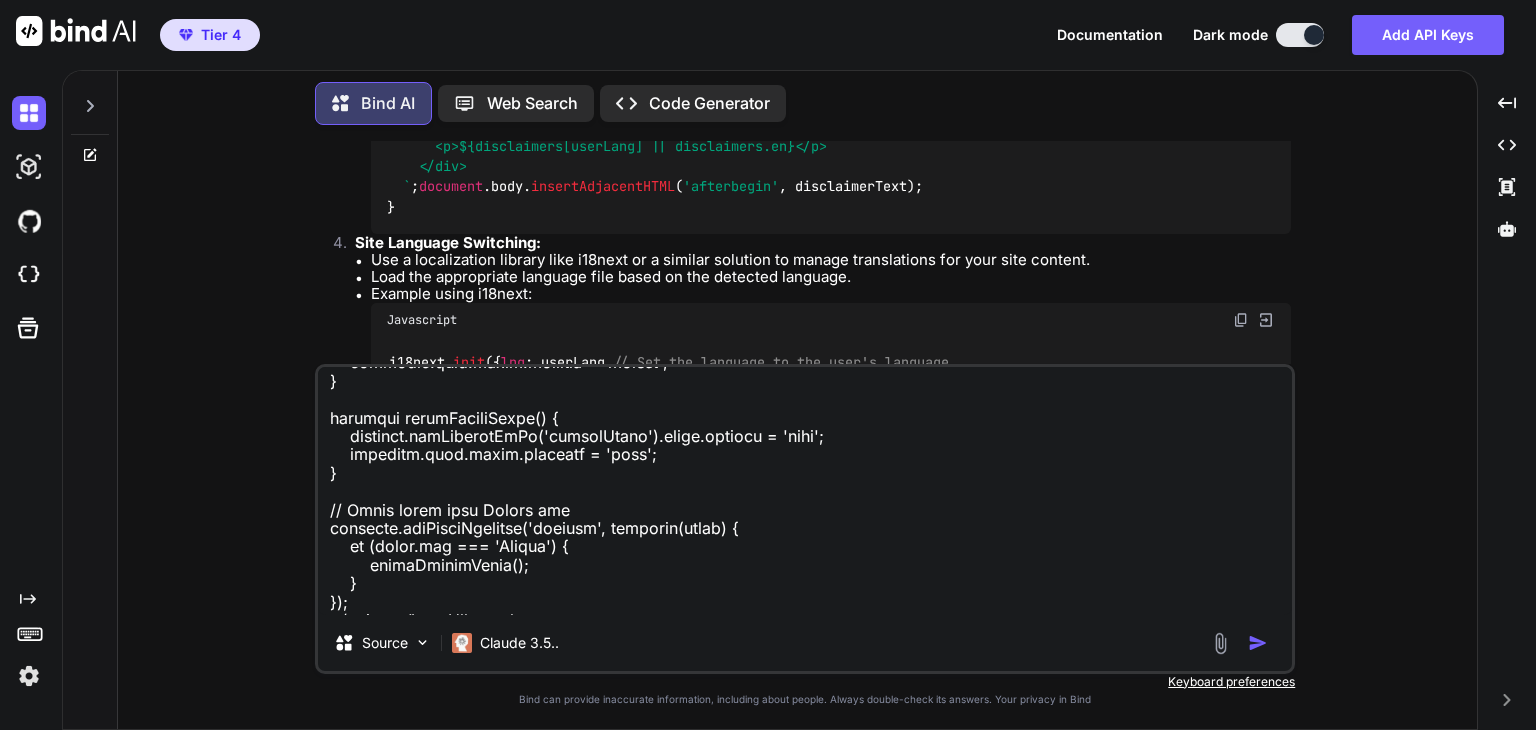 type on "THis code "<div class="hero-section-custom">
<div class="container-custom hero-content-area">
<div class="hero-logo">
<img src="https://notarygeek.net/wp-content/uploads/2025/07/NotaryGeek-ts-scaled.avif"
alt="NotaryGeek Logo"
class="company-logo">
</div>
<div class="urgency-banner">
<div class="urgency-content">
<i class="fas fa-clock"></i>
<span>Limited Daily Capacity: Only 50 apostille documents processed per day to ensure quality</span>
</div>
</div>
<div class="hero-badge">
<i class="fas fa-certificate"></i>
<span>Florida Apostille & Remote Online Notary Expert</span>
</div>
<h1 class="hero-title-main">
Florida Aposti..." 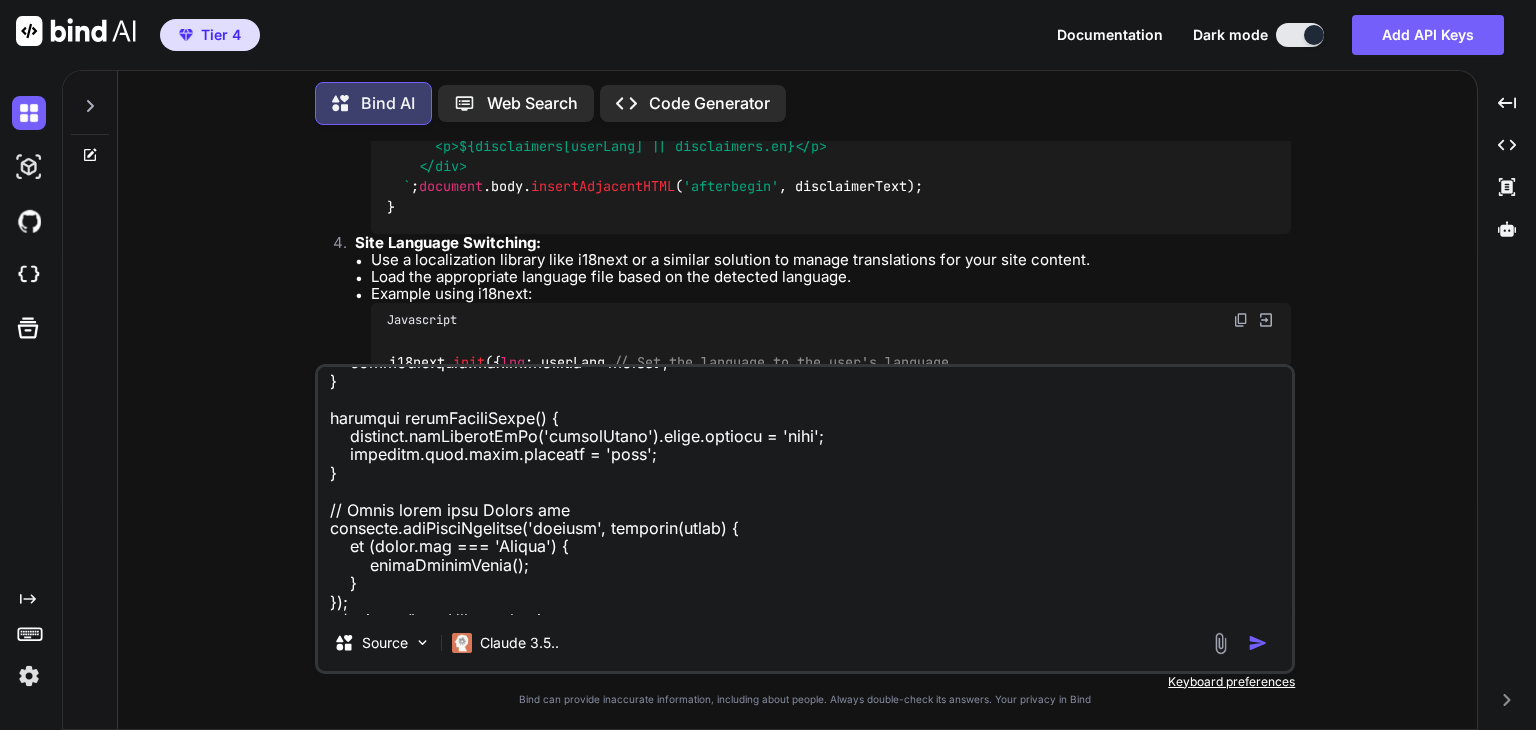 type on "THis code "<div class="hero-section-custom">
<div class="container-custom hero-content-area">
<div class="hero-logo">
<img src="https://notarygeek.net/wp-content/uploads/2025/07/NotaryGeek-ts-scaled.avif"
alt="NotaryGeek Logo"
class="company-logo">
</div>
<div class="urgency-banner">
<div class="urgency-content">
<i class="fas fa-clock"></i>
<span>Limited Daily Capacity: Only 50 apostille documents processed per day to ensure quality</span>
</div>
</div>
<div class="hero-badge">
<i class="fas fa-certificate"></i>
<span>Florida Apostille & Remote Online Notary Expert</span>
</div>
<h1 class="hero-title-main">
Florida Aposti..." 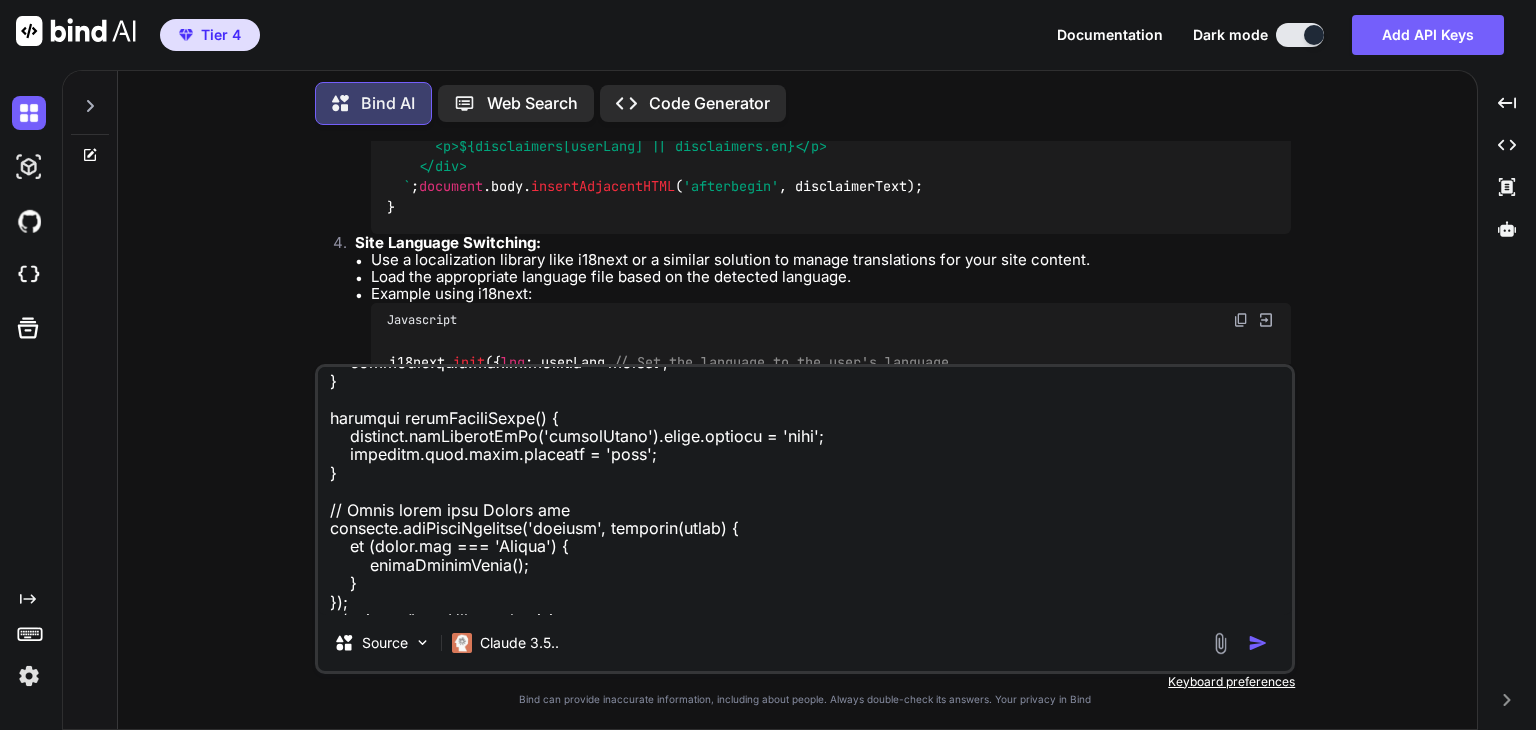 type on "THis code "<div class="hero-section-custom">
<div class="container-custom hero-content-area">
<div class="hero-logo">
<img src="https://notarygeek.net/wp-content/uploads/2025/07/NotaryGeek-ts-scaled.avif"
alt="NotaryGeek Logo"
class="company-logo">
</div>
<div class="urgency-banner">
<div class="urgency-content">
<i class="fas fa-clock"></i>
<span>Limited Daily Capacity: Only 50 apostille documents processed per day to ensure quality</span>
</div>
</div>
<div class="hero-badge">
<i class="fas fa-certificate"></i>
<span>Florida Apostille & Remote Online Notary Expert</span>
</div>
<h1 class="hero-title-main">
Florida Aposti..." 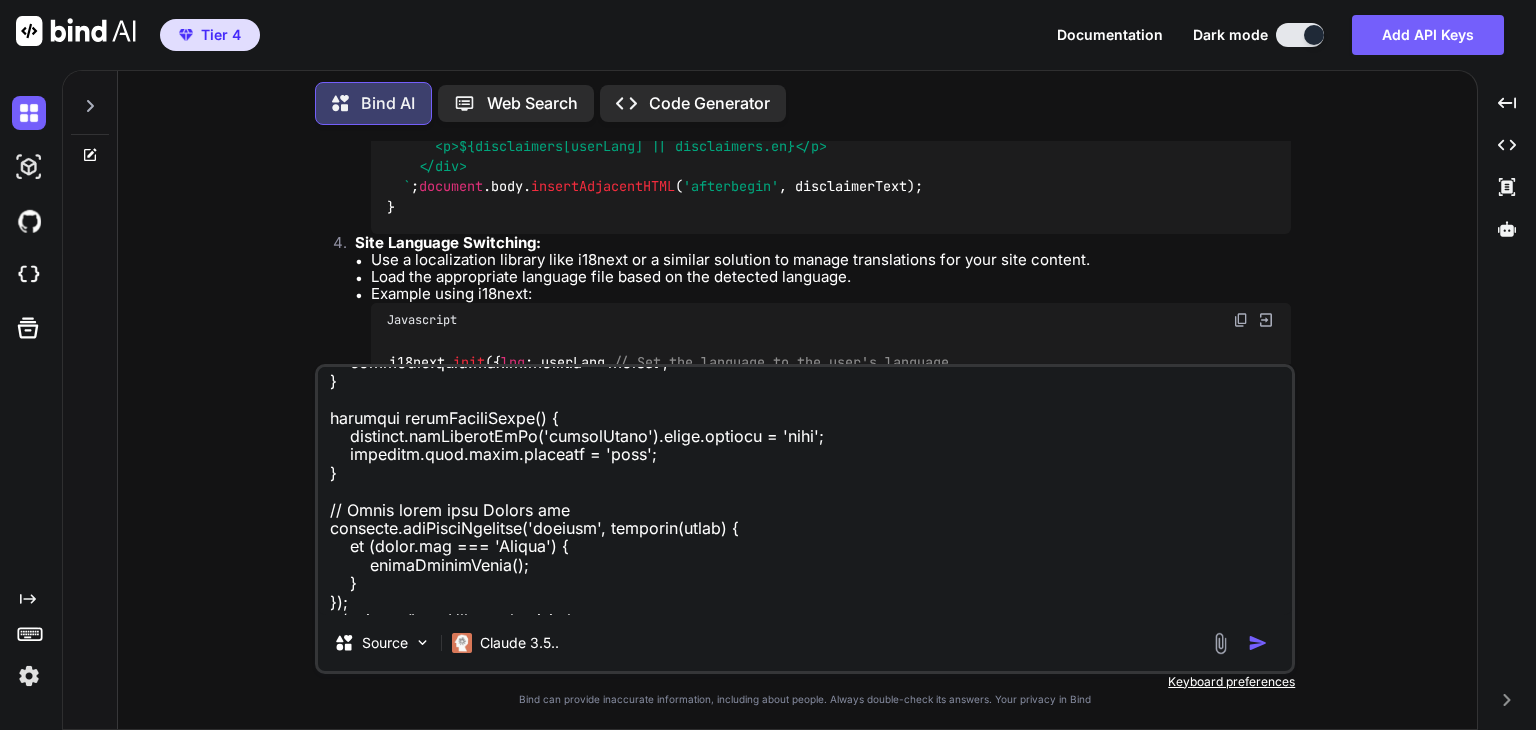 type on "THis code "<div class="hero-section-custom">
<div class="container-custom hero-content-area">
<div class="hero-logo">
<img src="https://notarygeek.net/wp-content/uploads/2025/07/NotaryGeek-ts-scaled.avif"
alt="NotaryGeek Logo"
class="company-logo">
</div>
<div class="urgency-banner">
<div class="urgency-content">
<i class="fas fa-clock"></i>
<span>Limited Daily Capacity: Only 50 apostille documents processed per day to ensure quality</span>
</div>
</div>
<div class="hero-badge">
<i class="fas fa-certificate"></i>
<span>Florida Apostille & Remote Online Notary Expert</span>
</div>
<h1 class="hero-title-main">
Florida Aposti..." 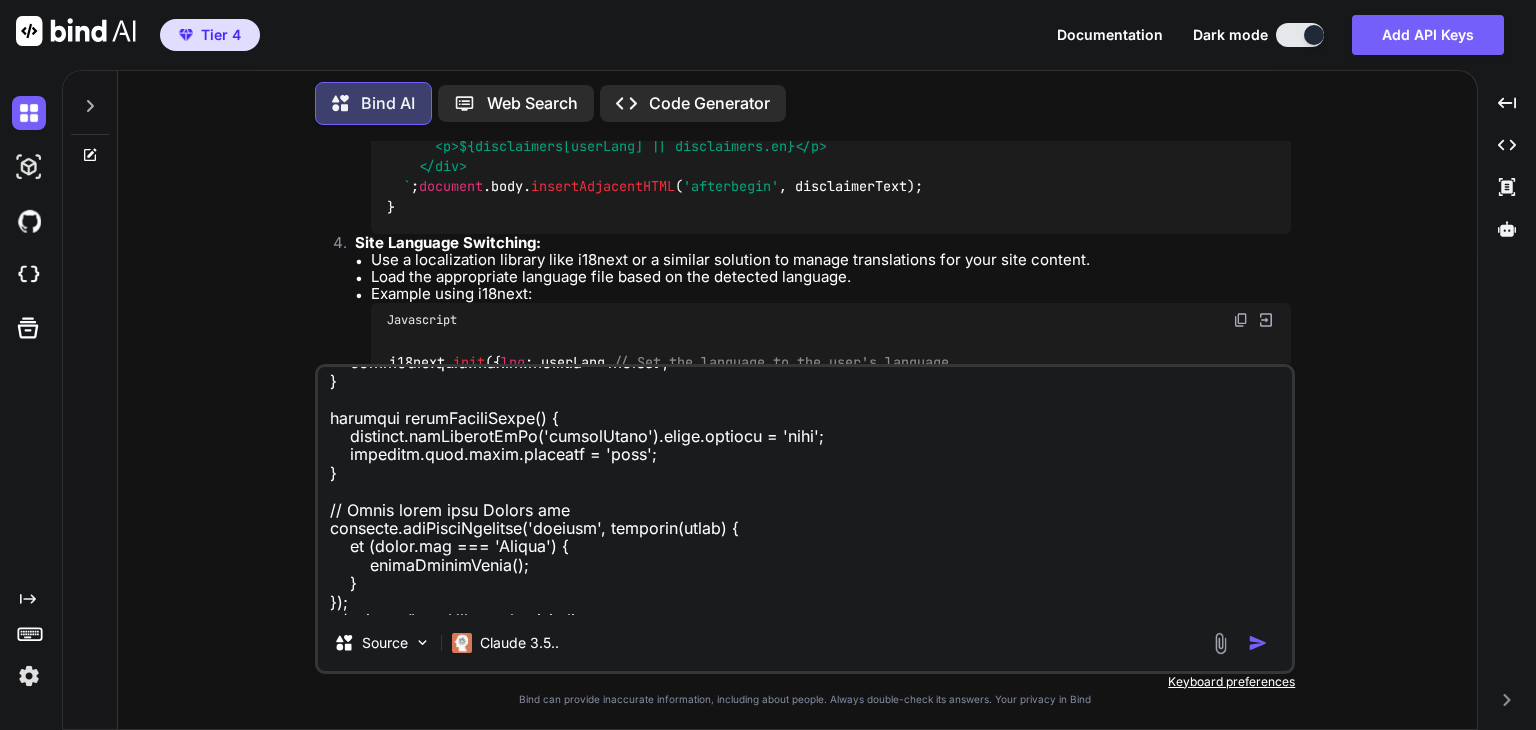 type on "THis code "<div class="hero-section-custom">
<div class="container-custom hero-content-area">
<div class="hero-logo">
<img src="https://notarygeek.net/wp-content/uploads/2025/07/NotaryGeek-ts-scaled.avif"
alt="NotaryGeek Logo"
class="company-logo">
</div>
<div class="urgency-banner">
<div class="urgency-content">
<i class="fas fa-clock"></i>
<span>Limited Daily Capacity: Only 50 apostille documents processed per day to ensure quality</span>
</div>
</div>
<div class="hero-badge">
<i class="fas fa-certificate"></i>
<span>Florida Apostille & Remote Online Notary Expert</span>
</div>
<h1 class="hero-title-main">
Florida Aposti..." 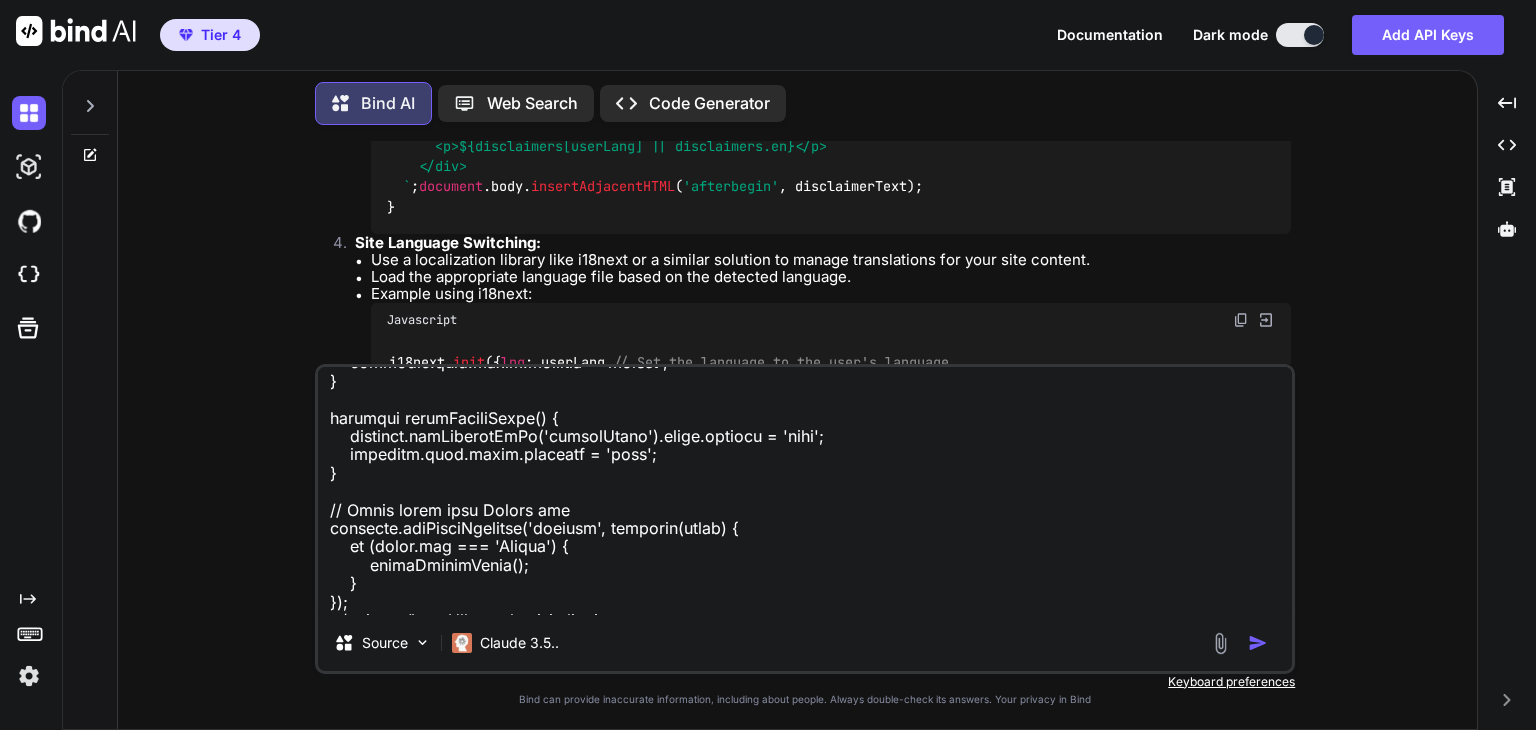 type on "THis code "<div class="hero-section-custom">
<div class="container-custom hero-content-area">
<div class="hero-logo">
<img src="https://notarygeek.net/wp-content/uploads/2025/07/NotaryGeek-ts-scaled.avif"
alt="NotaryGeek Logo"
class="company-logo">
</div>
<div class="urgency-banner">
<div class="urgency-content">
<i class="fas fa-clock"></i>
<span>Limited Daily Capacity: Only 50 apostille documents processed per day to ensure quality</span>
</div>
</div>
<div class="hero-badge">
<i class="fas fa-certificate"></i>
<span>Florida Apostille & Remote Online Notary Expert</span>
</div>
<h1 class="hero-title-main">
Florida Aposti..." 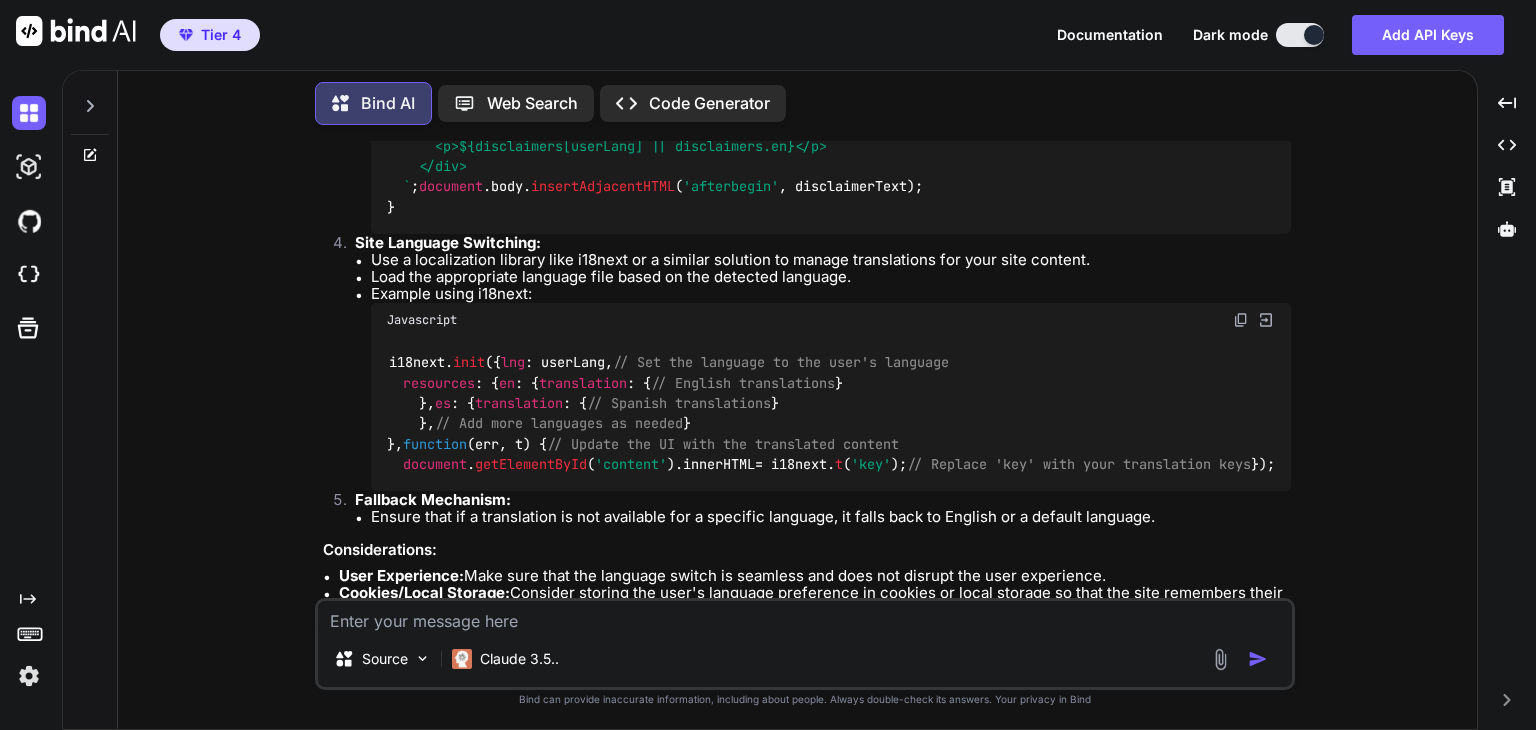 scroll, scrollTop: 0, scrollLeft: 0, axis: both 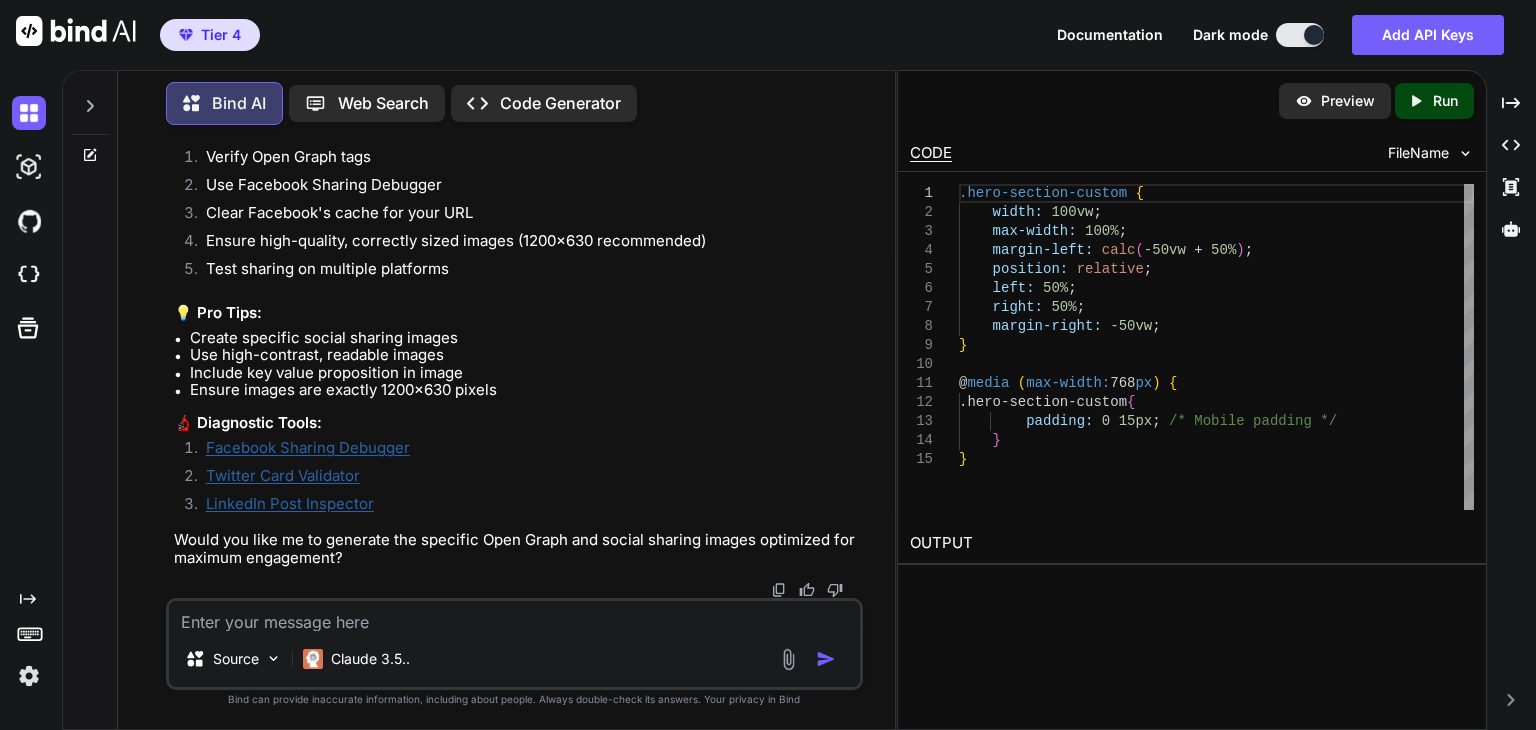 click at bounding box center [514, 616] 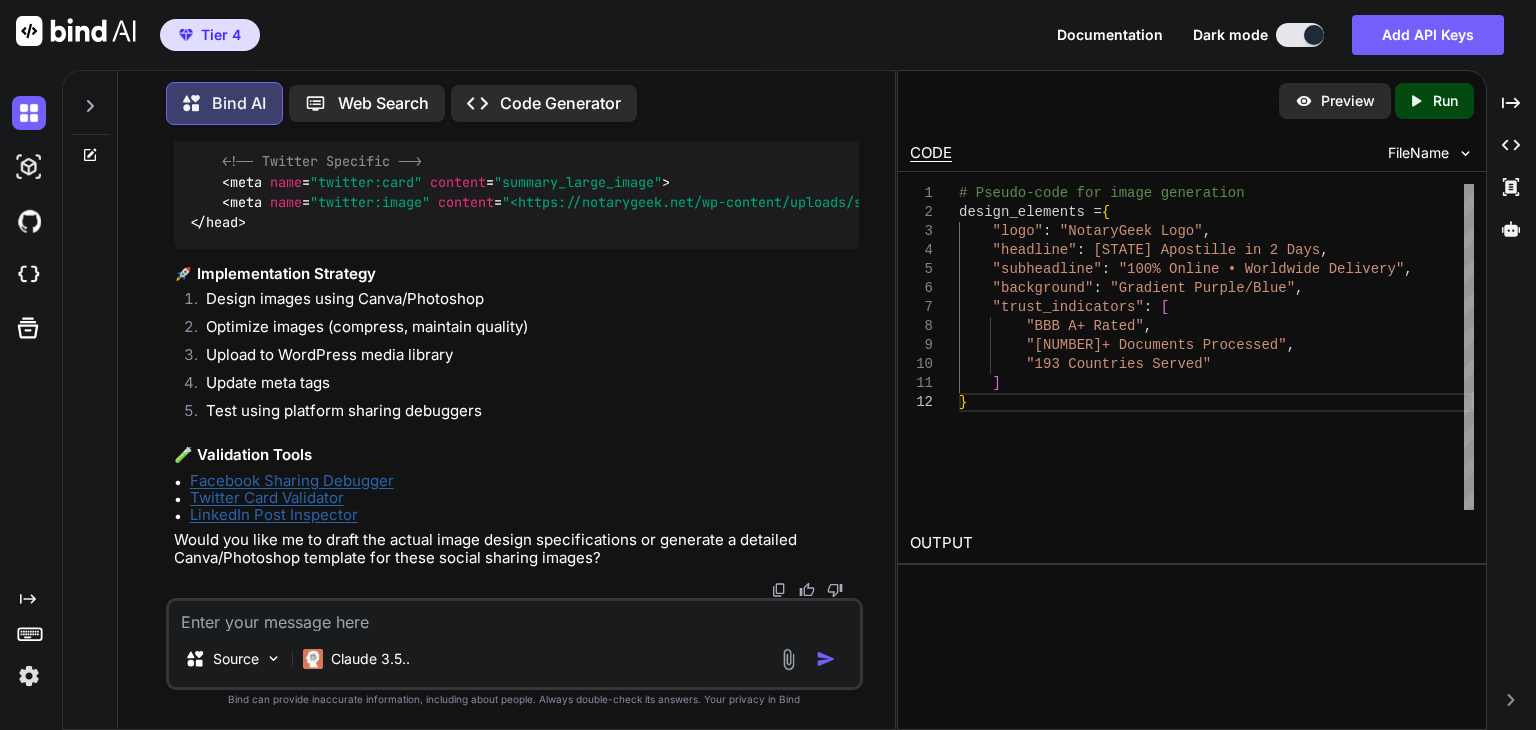 scroll, scrollTop: 60937, scrollLeft: 0, axis: vertical 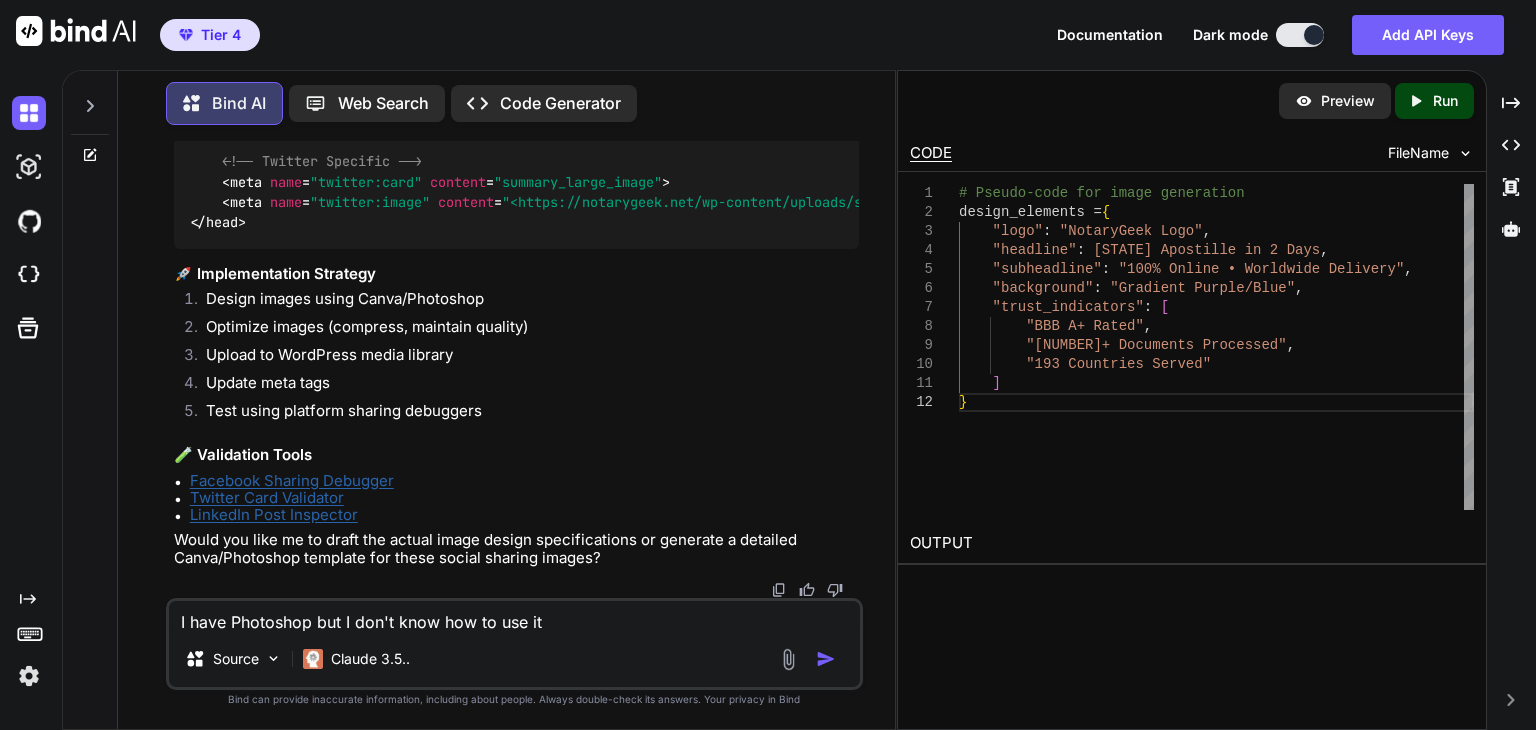 click on "I have Photoshop but I don't know how to use it" at bounding box center [514, 616] 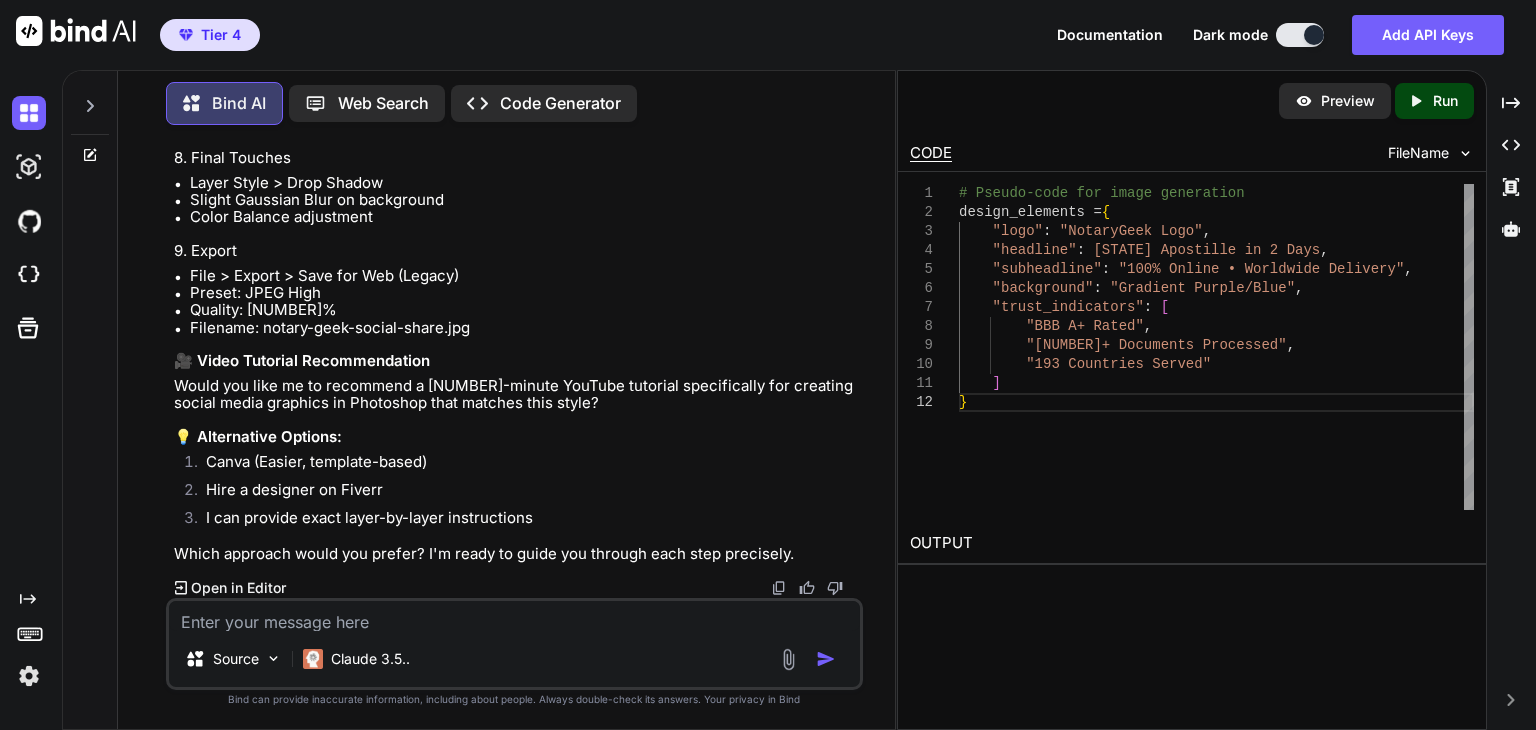 scroll, scrollTop: 62496, scrollLeft: 0, axis: vertical 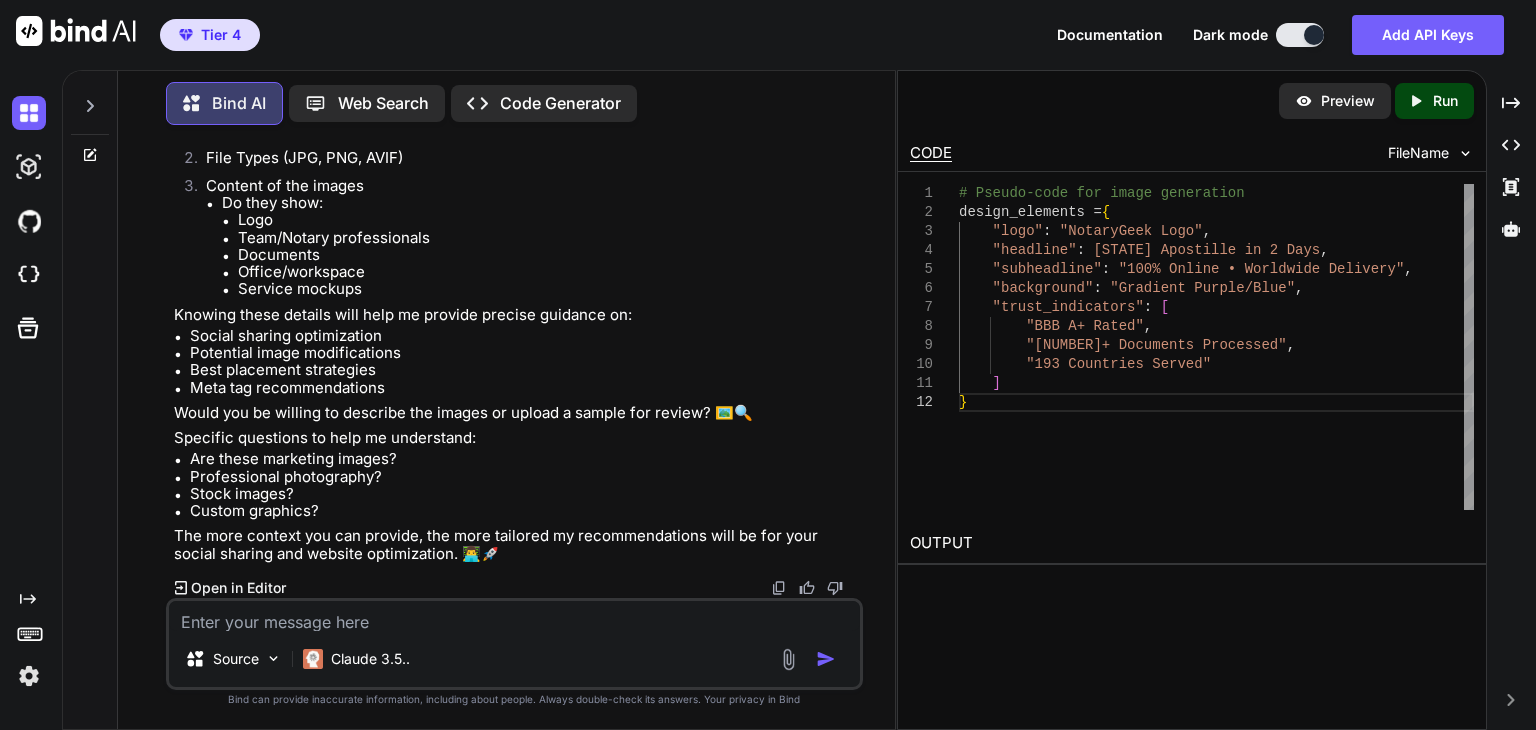 click at bounding box center [514, 616] 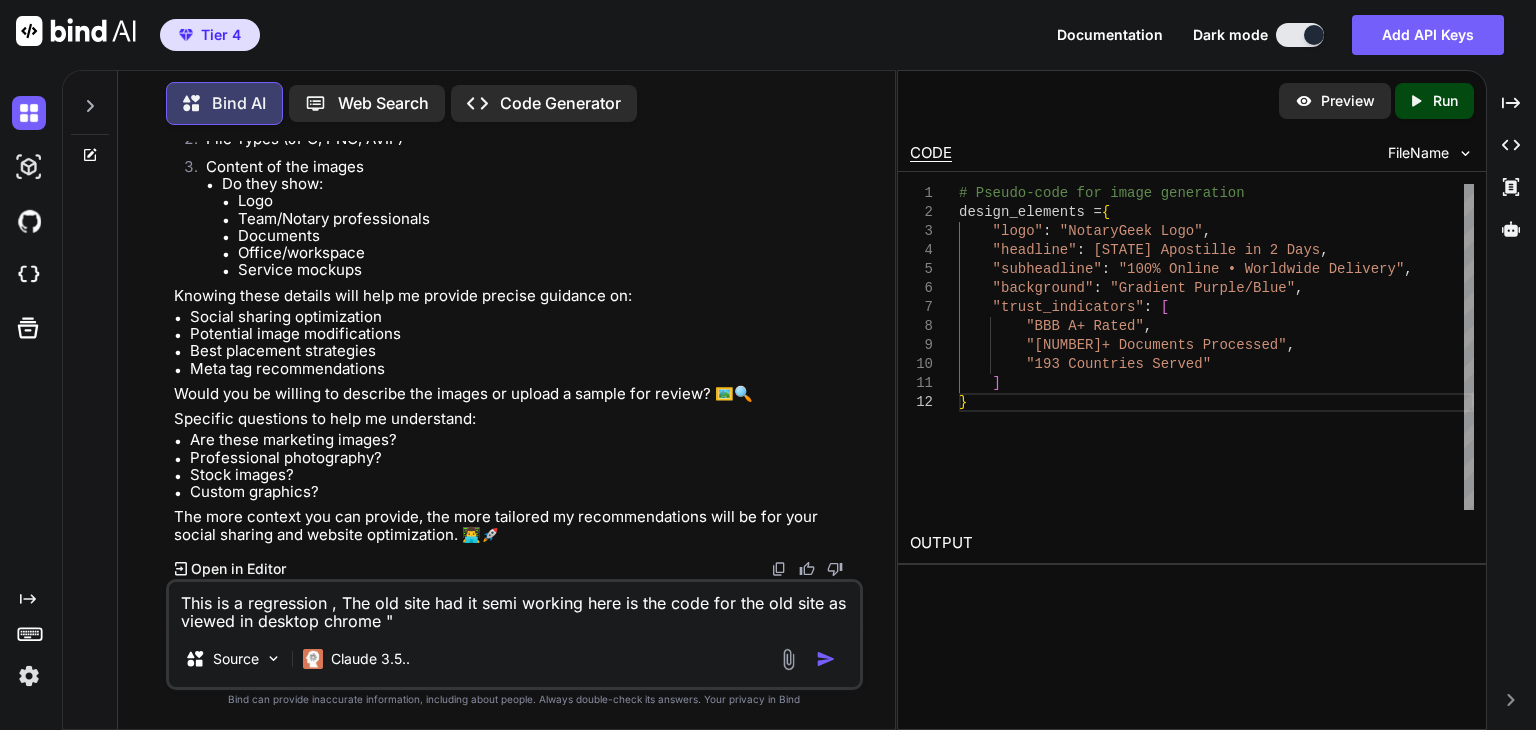 paste on "<!doctype html>
<html lang="en-US">
<head>
<meta charset="UTF-8">
<meta name="viewport" content="width=device-width, initial-scale=1">
<link rel="profile" href="https://gmpg.org/xfn/11">
<meta name='robots' content='index, follow, max-image-preview:large, max-snippet:-1, max-video-preview:-1' />
<style>img:is([sizes="auto" i], [sizes^="auto," i]) { contain-intrinsic-size: 3000px 1500px }</style>
<!-- This site is optimized with the Yoast SEO Premium plugin v25.5 (Yoast SEO v25.5) - https://yoast.com/wordpress/plugins/seo/ -->
<title>Best Notarization Services : Notarize your docs from anywhere</title>
<meta name="description" content="With Notary Geek, You can get the best notarization services from the comfort of your home. Visit our site today and get started." />
<link rel="canonical" href="https://notarygeek.net/cx/" />
<meta property="og:locale" content="en_US" />
<meta property="og:type" content="article" />
<meta property="og:title" content="Home Notary Geek remote online Apostille an..."/>" 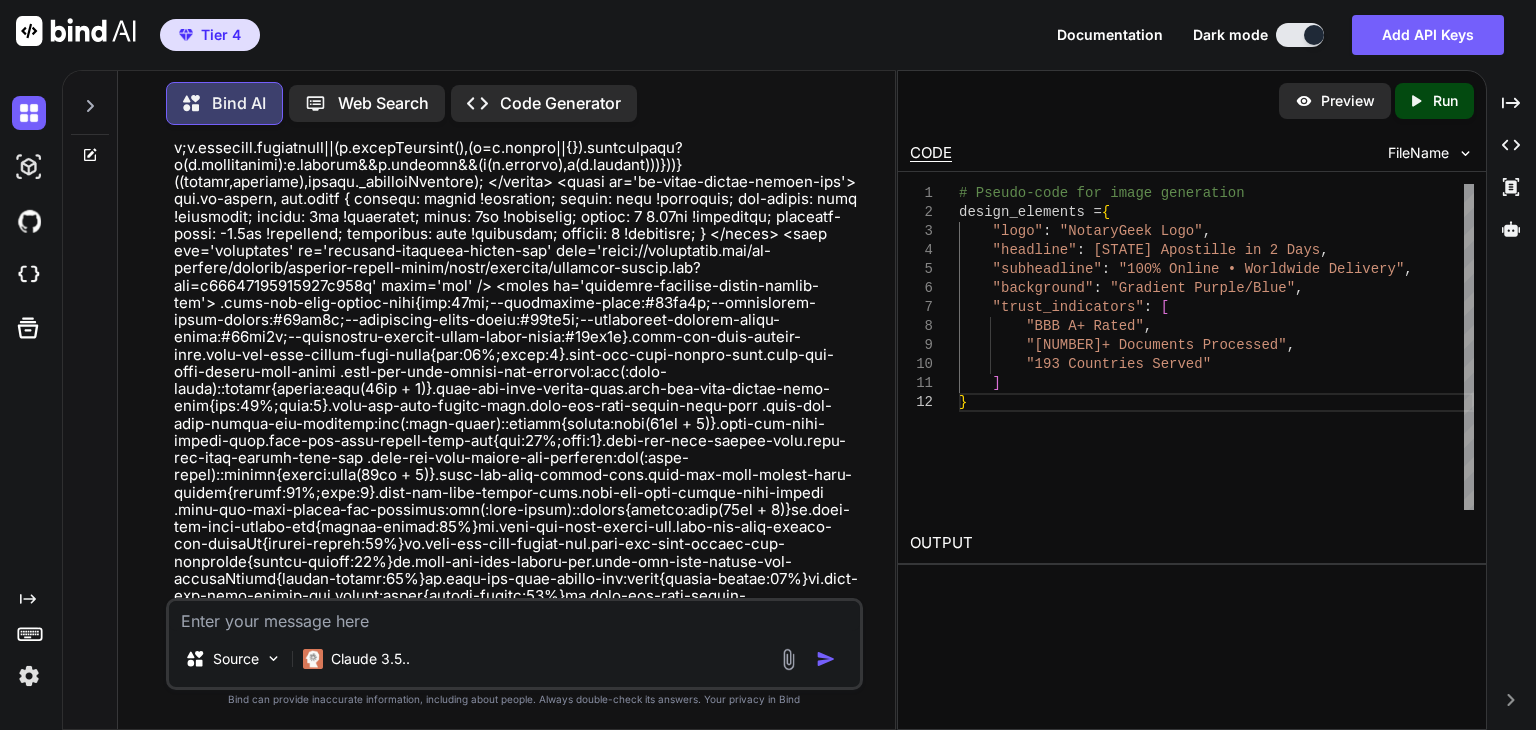 scroll, scrollTop: 0, scrollLeft: 0, axis: both 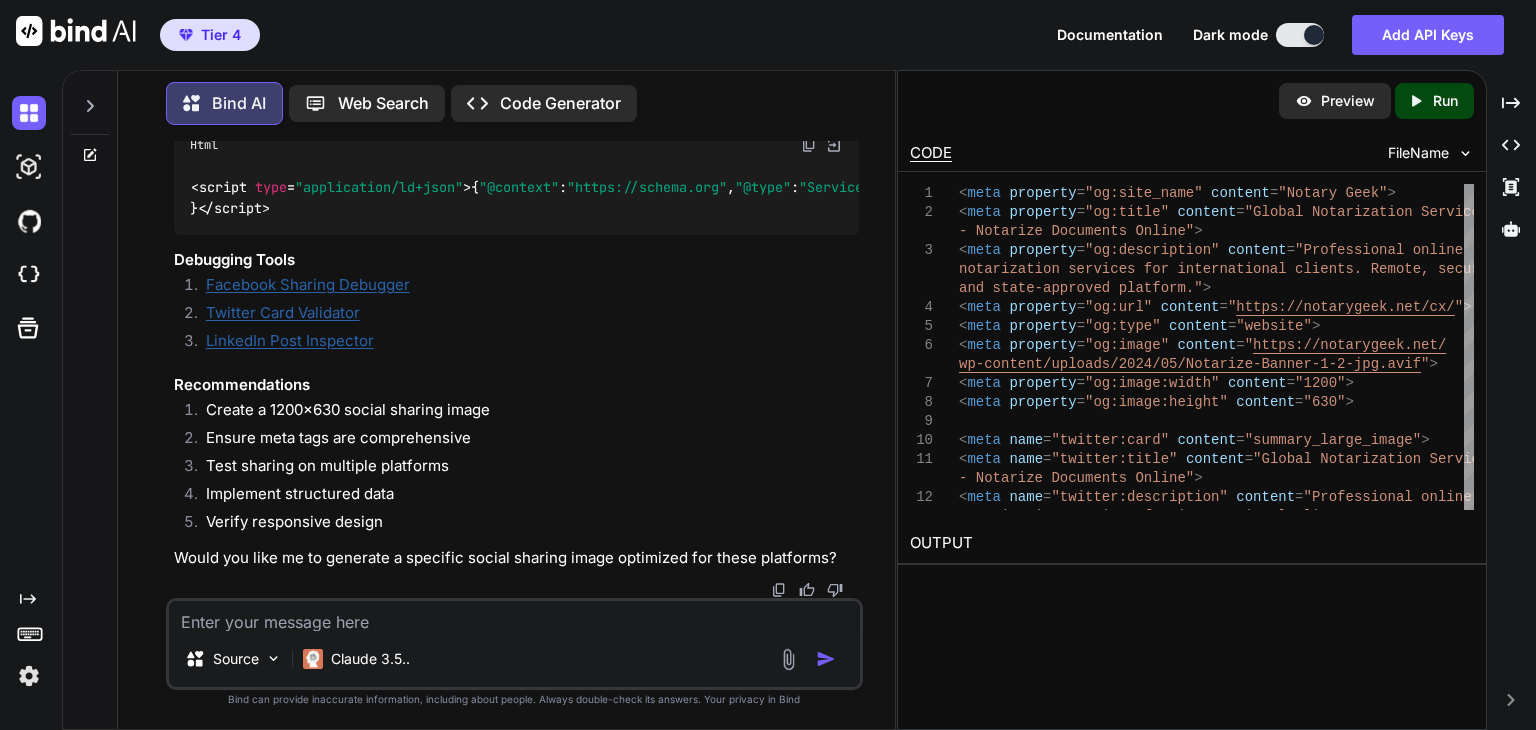 click at bounding box center (514, 616) 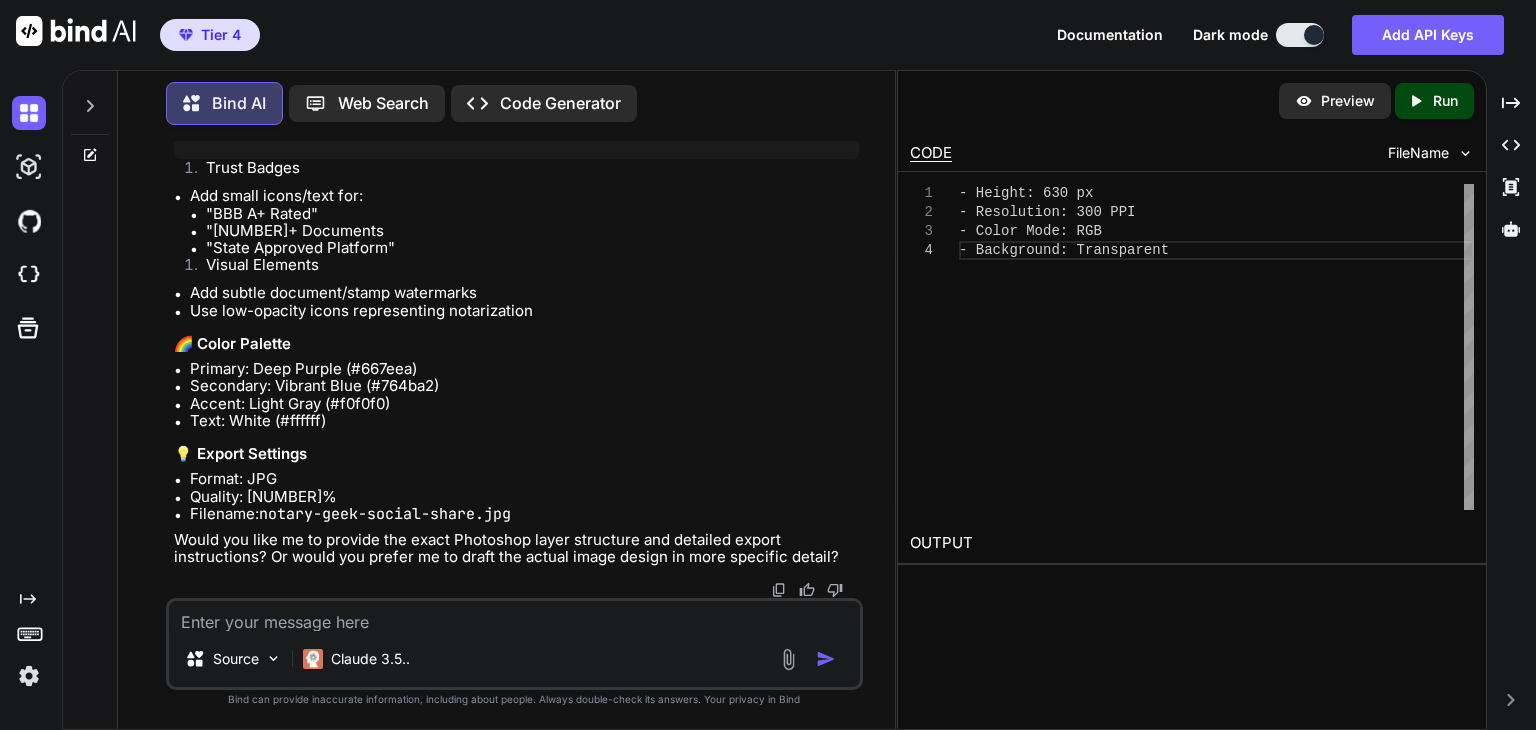 scroll, scrollTop: 98448, scrollLeft: 0, axis: vertical 